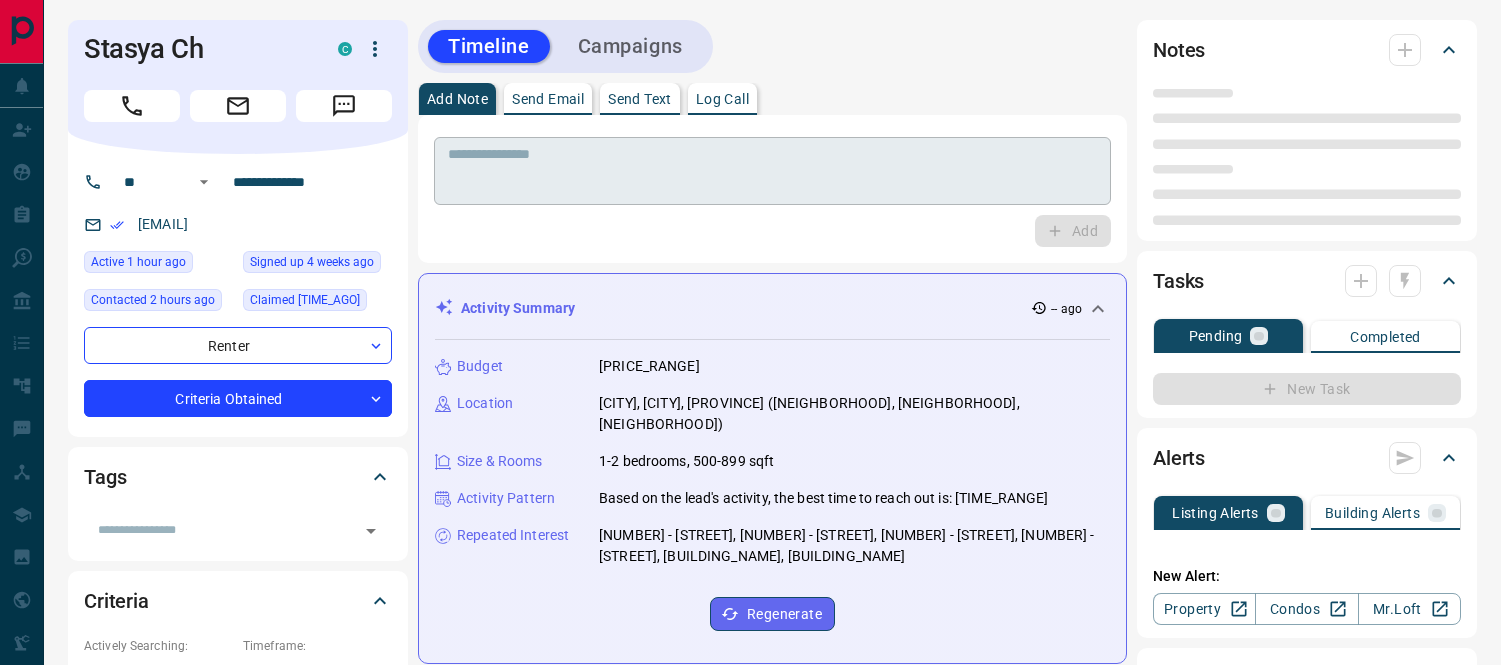 scroll, scrollTop: 0, scrollLeft: 0, axis: both 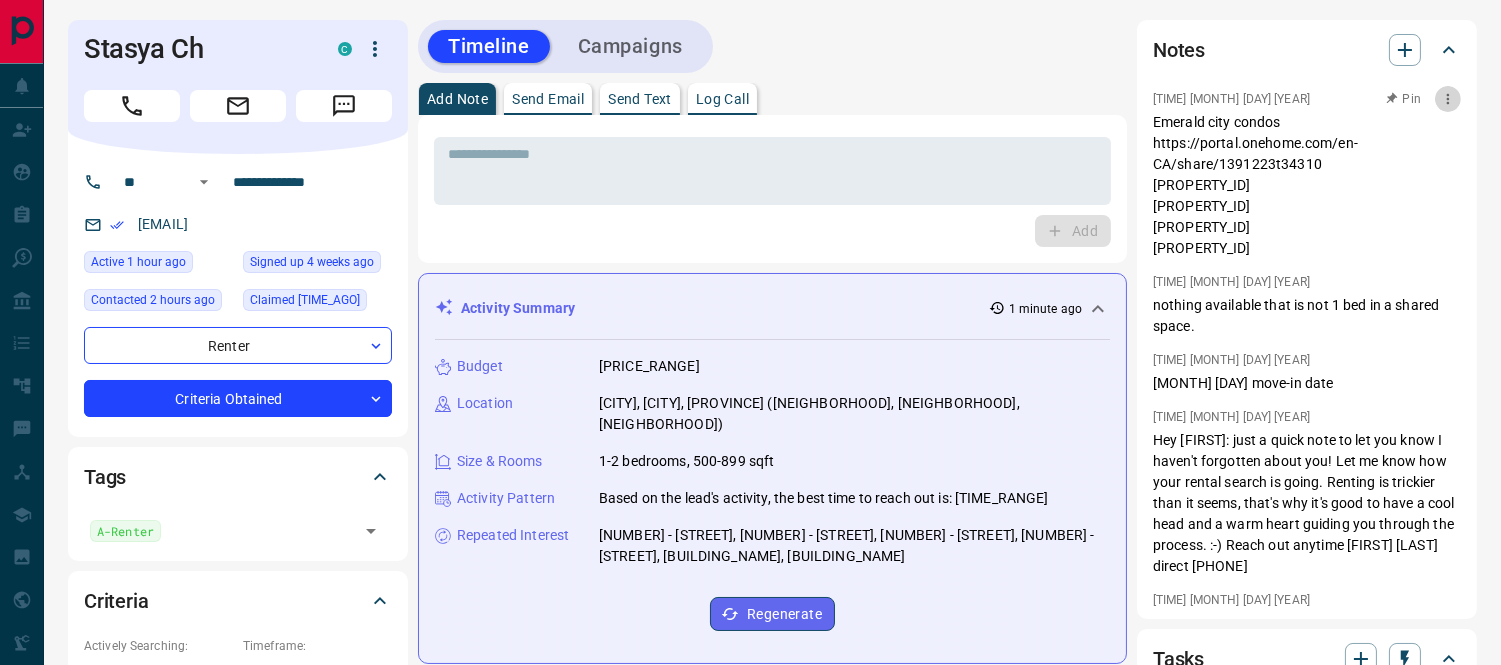 click 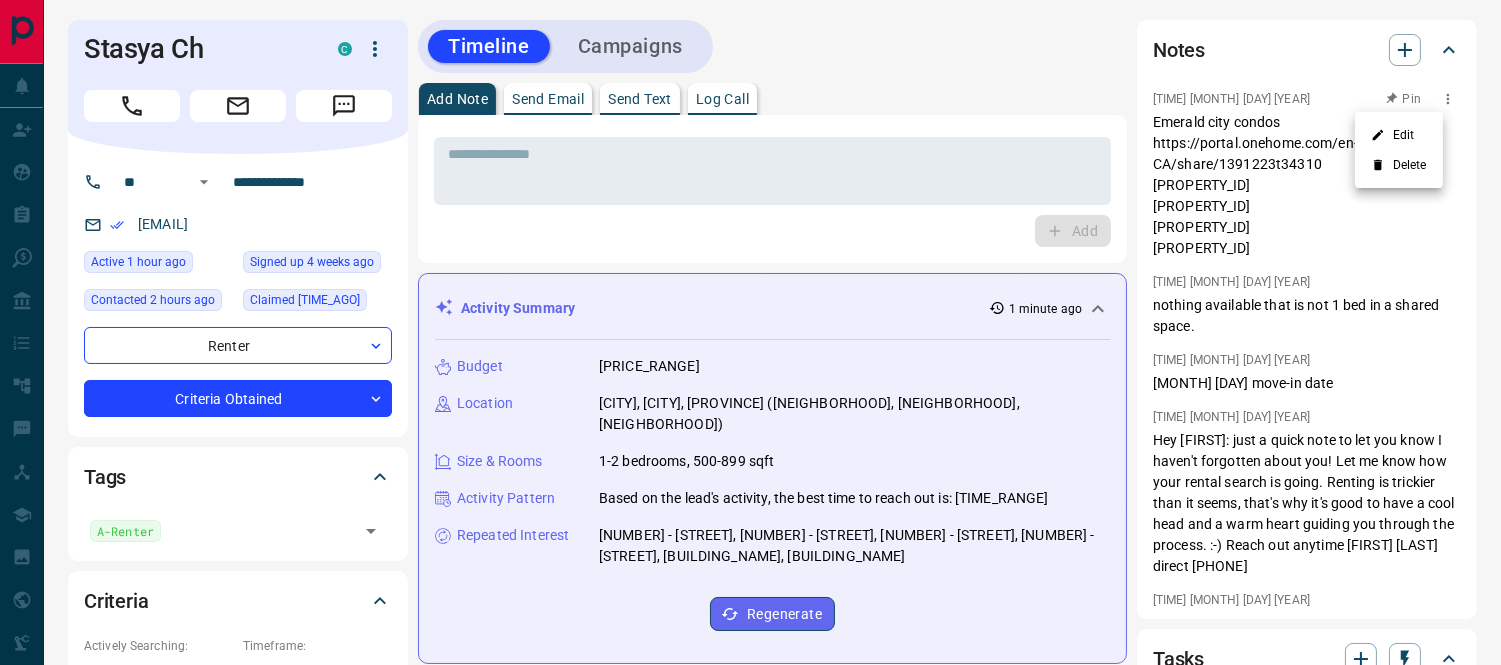 click on "Edit" at bounding box center [1399, 135] 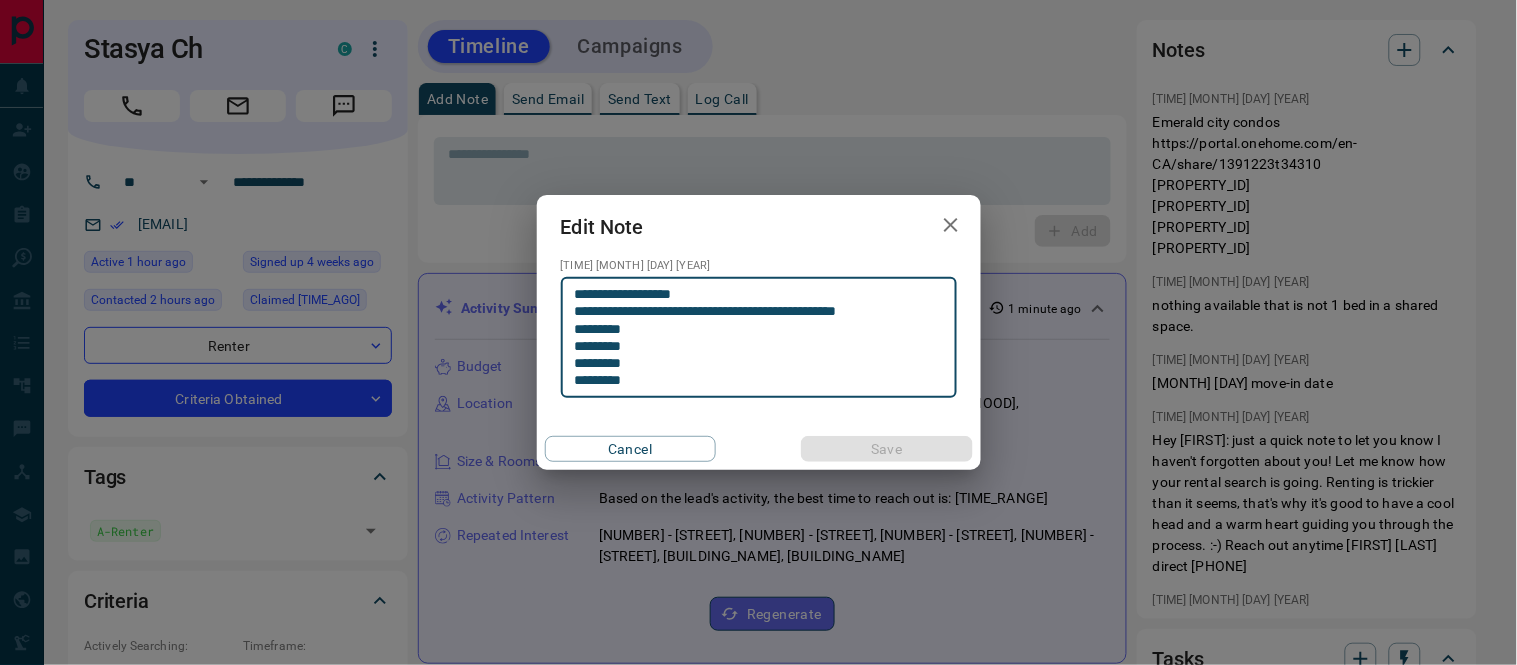 click on "**********" at bounding box center [759, 338] 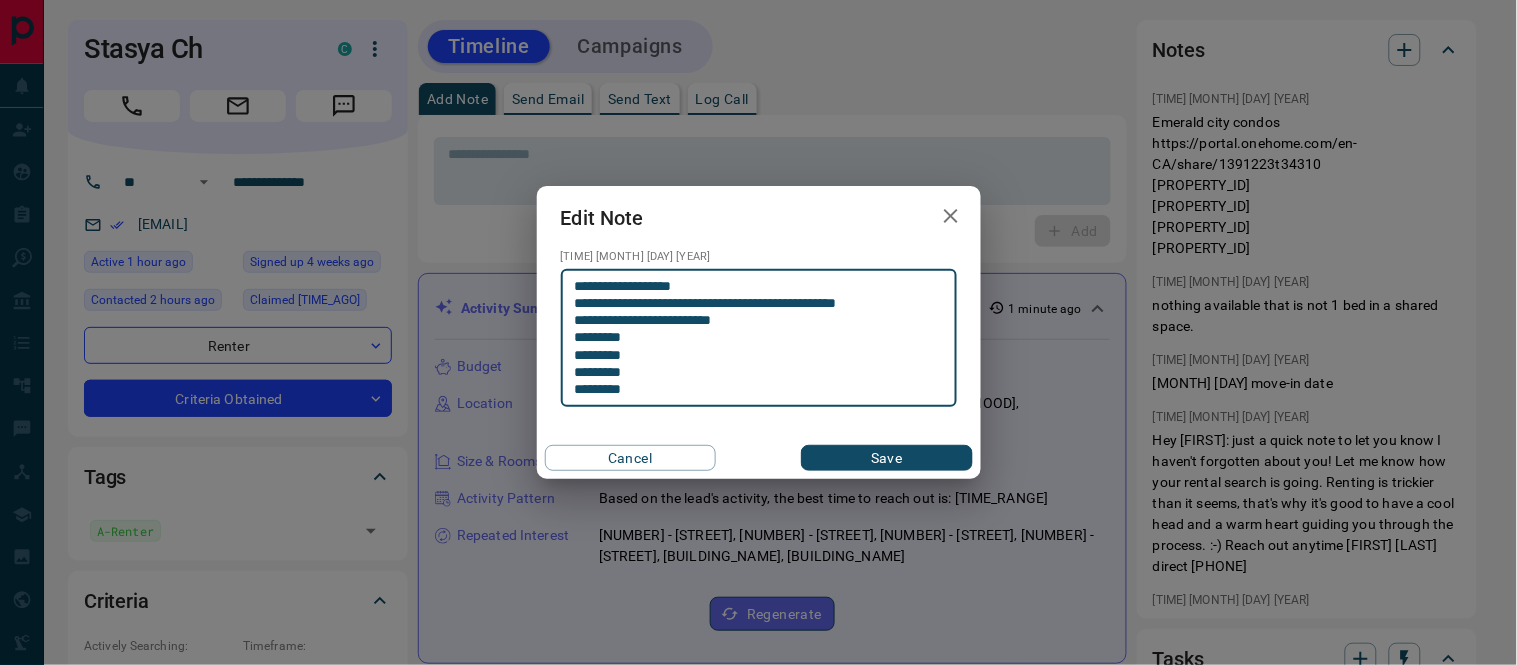 click on "**********" at bounding box center [759, 338] 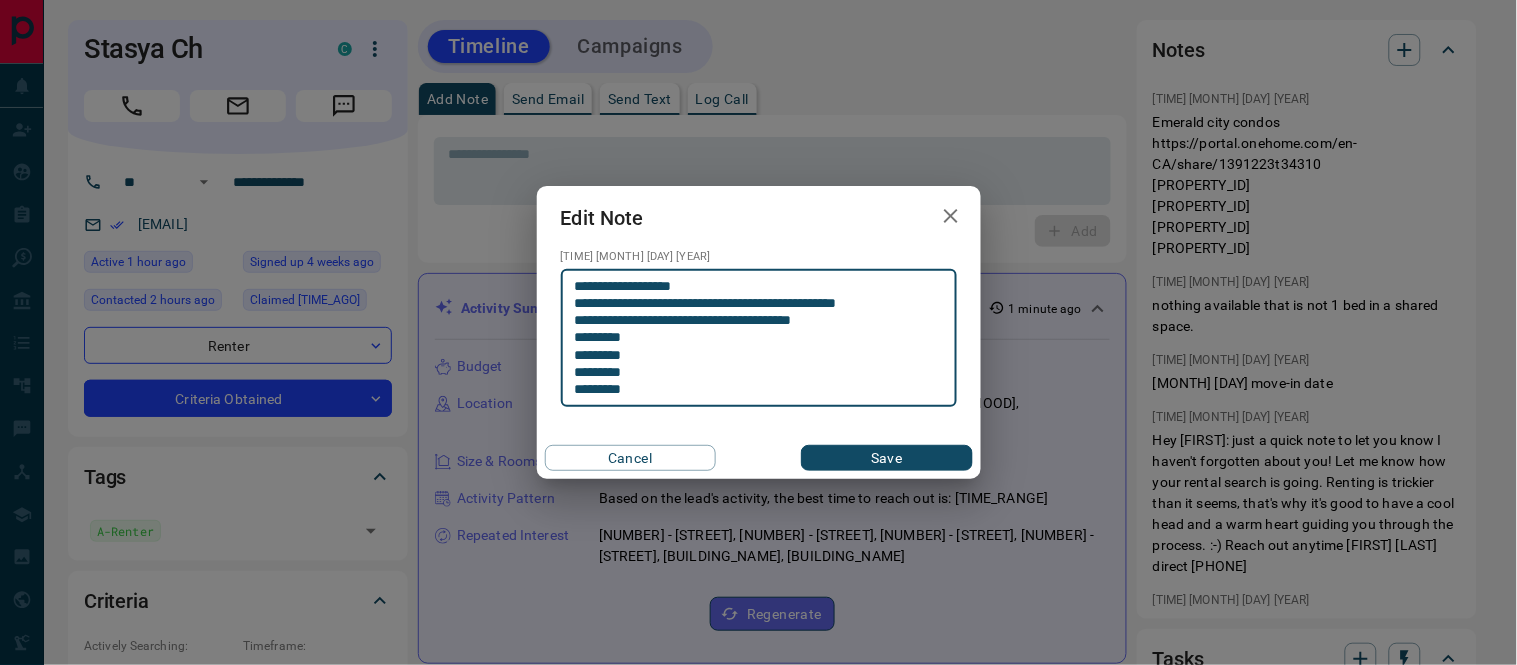 type on "**********" 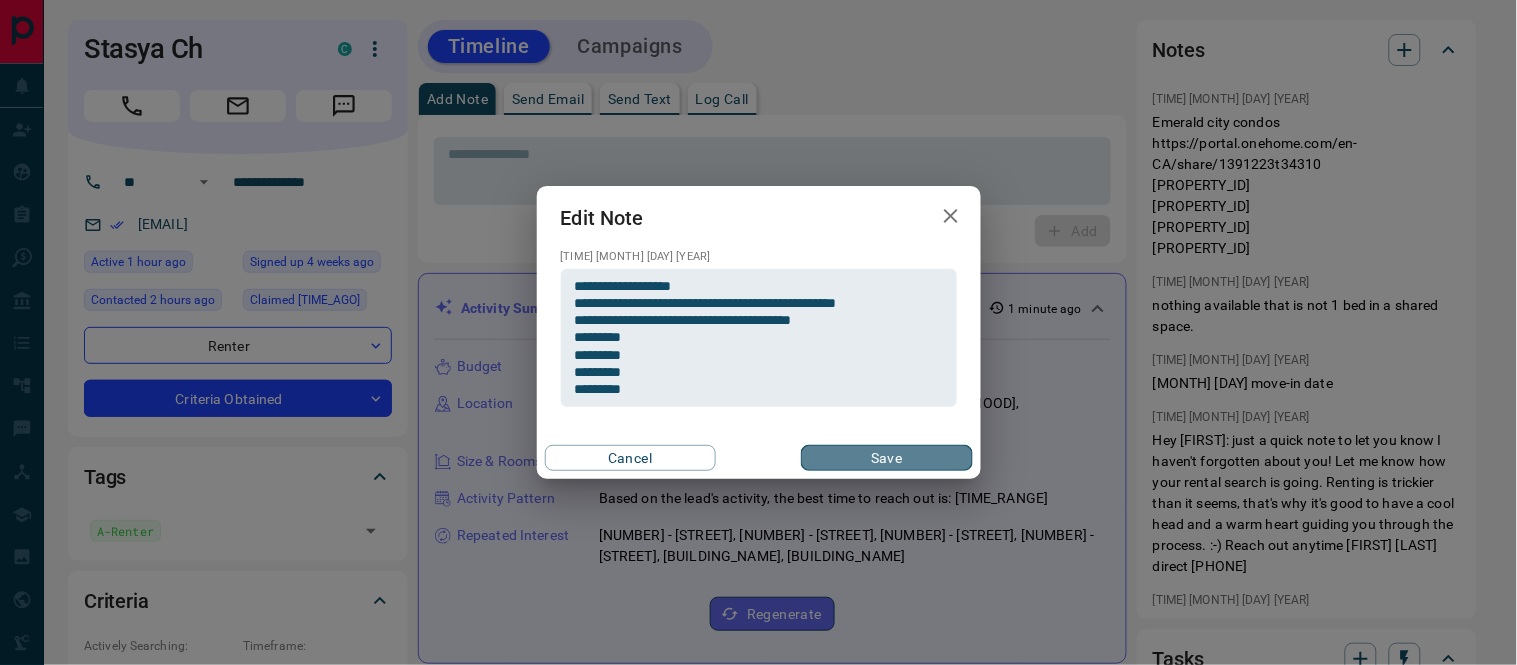 click on "Save" at bounding box center [886, 458] 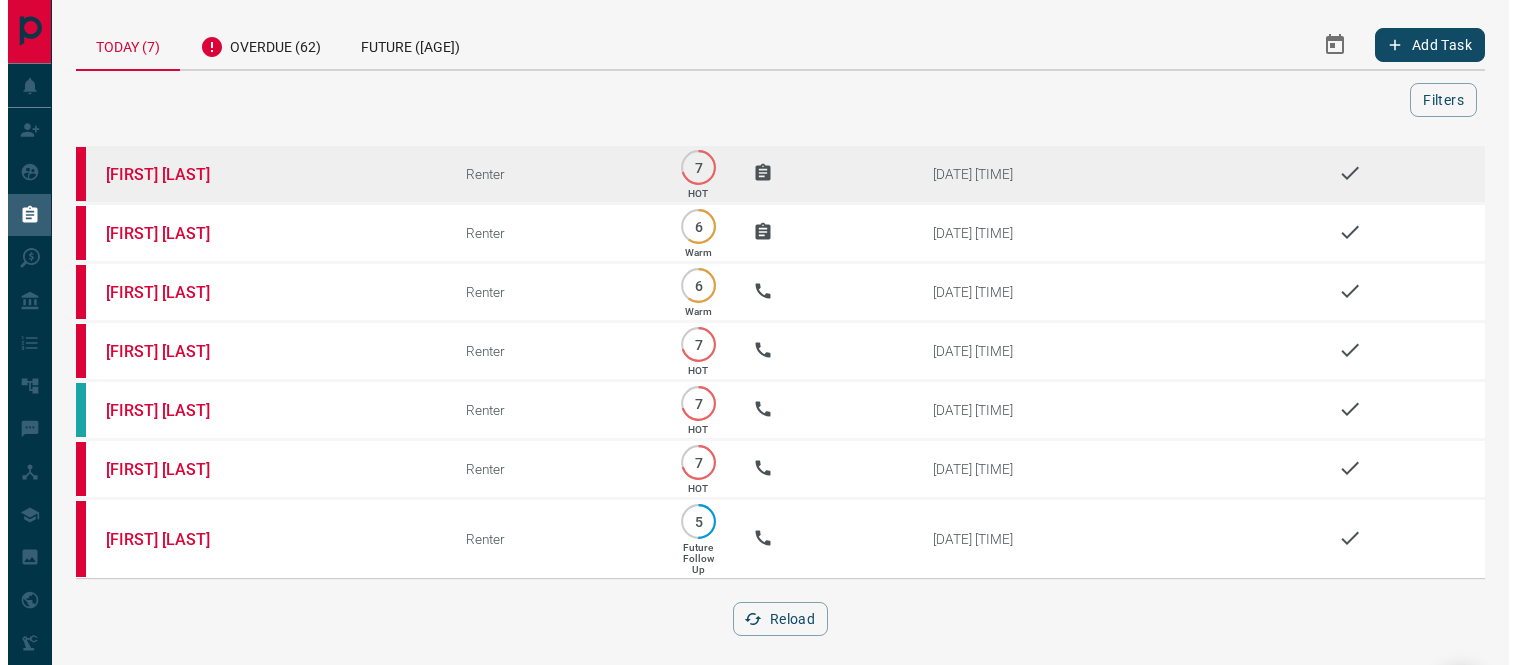 scroll, scrollTop: 0, scrollLeft: 0, axis: both 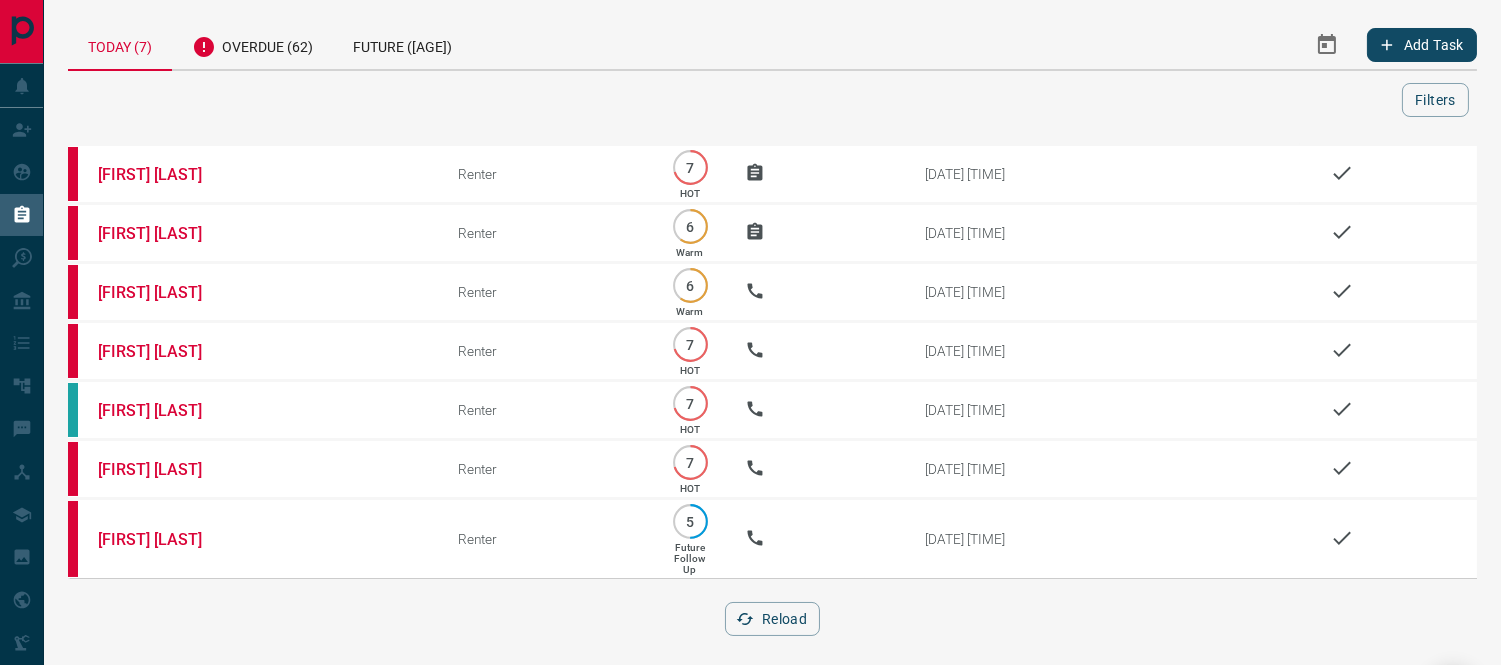 click on "Reload" at bounding box center [772, 619] 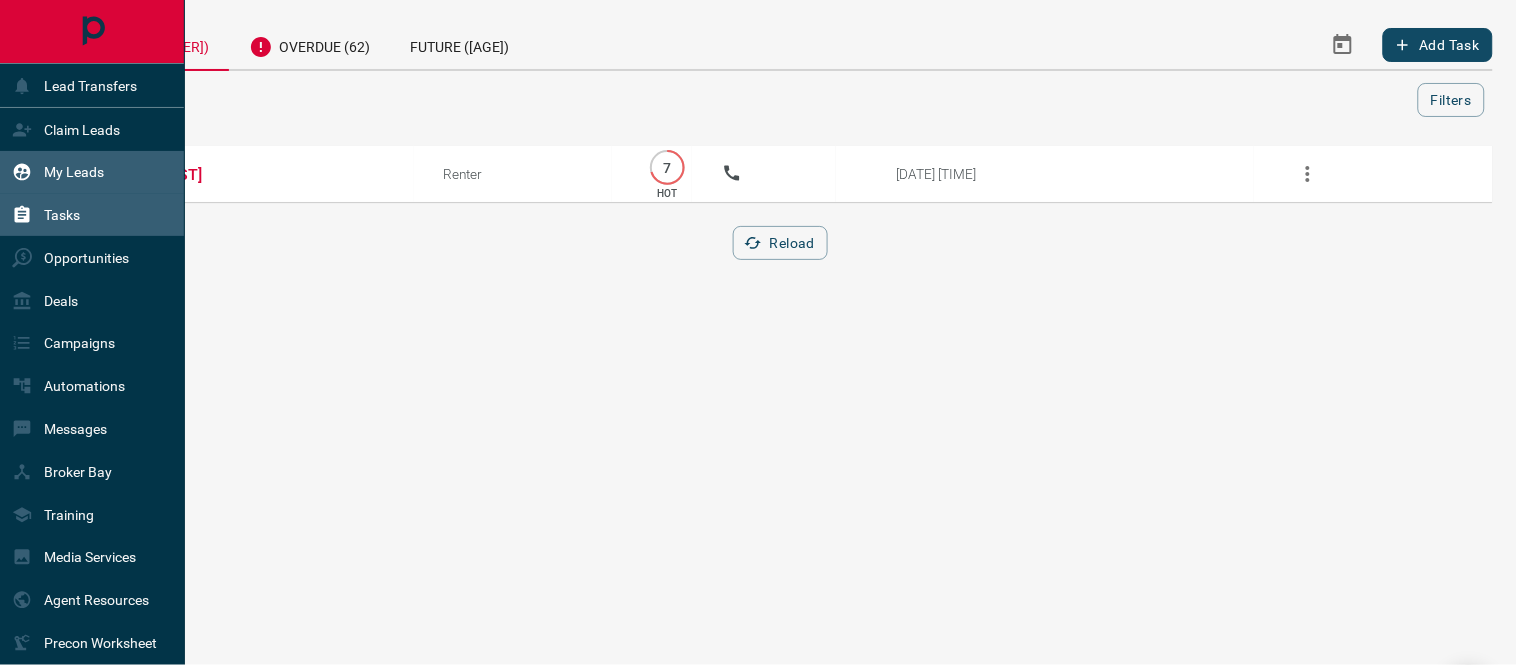 click on "My Leads" at bounding box center [74, 172] 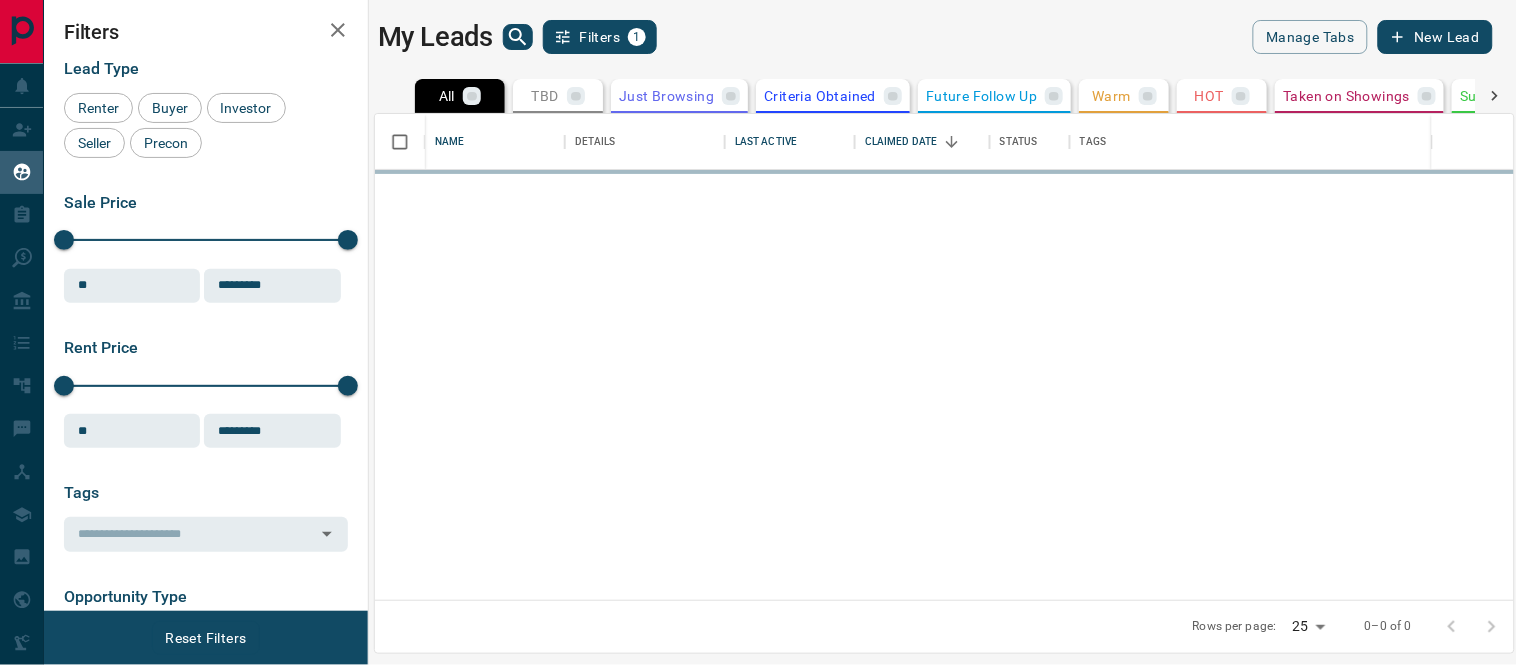 scroll, scrollTop: 16, scrollLeft: 17, axis: both 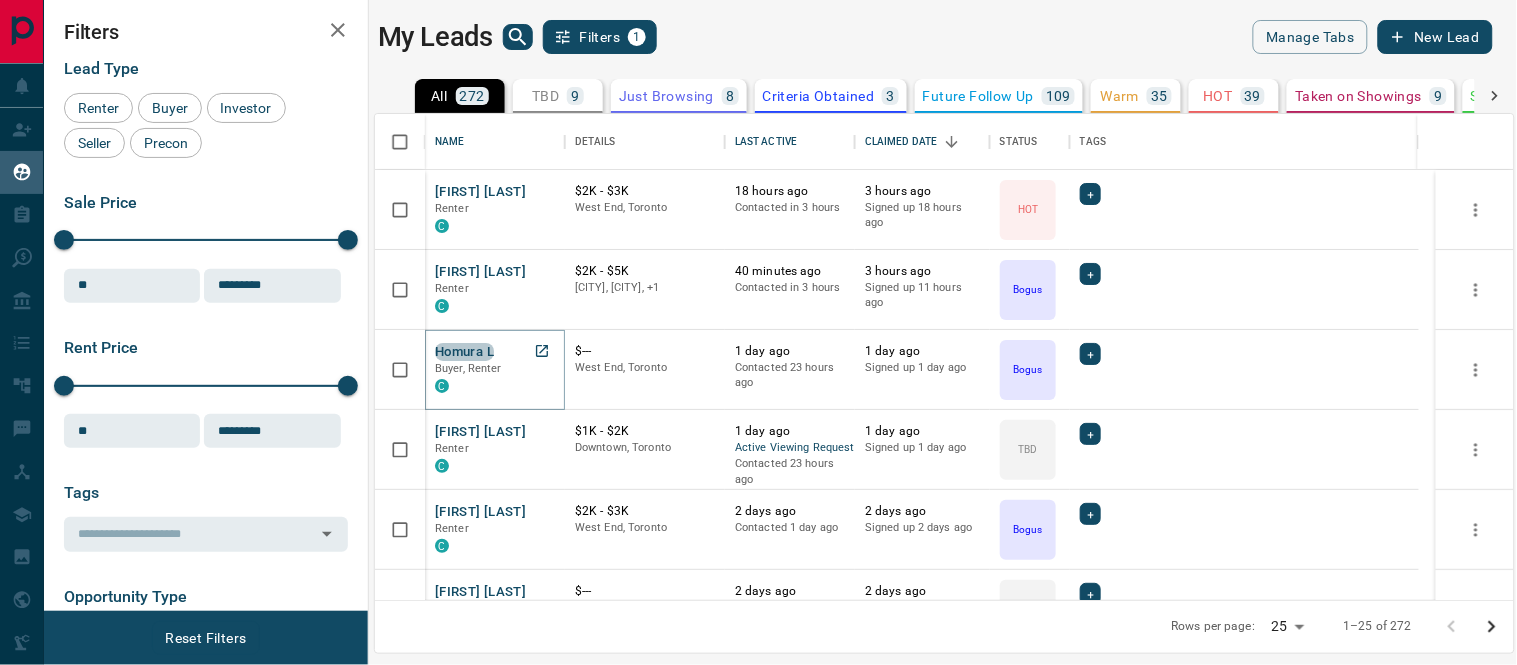 click on "Homura L" at bounding box center (464, 352) 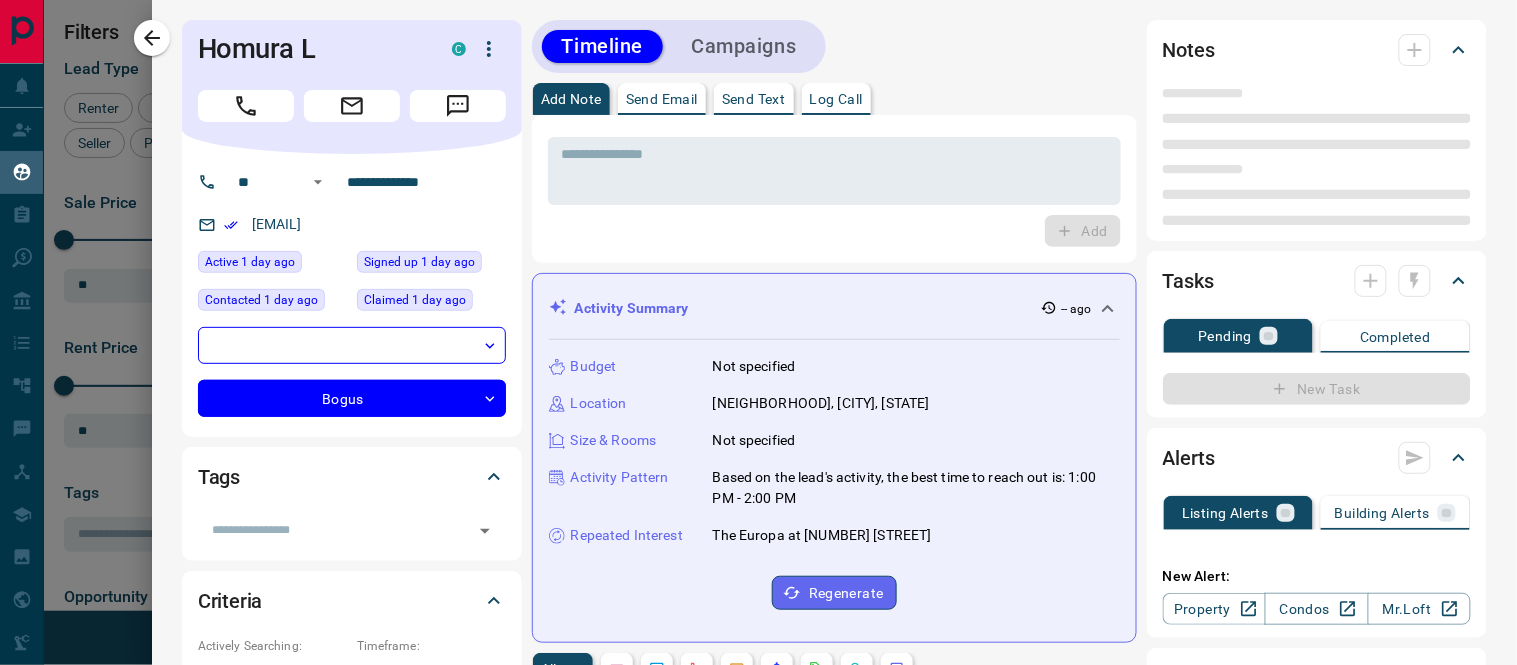 type on "**" 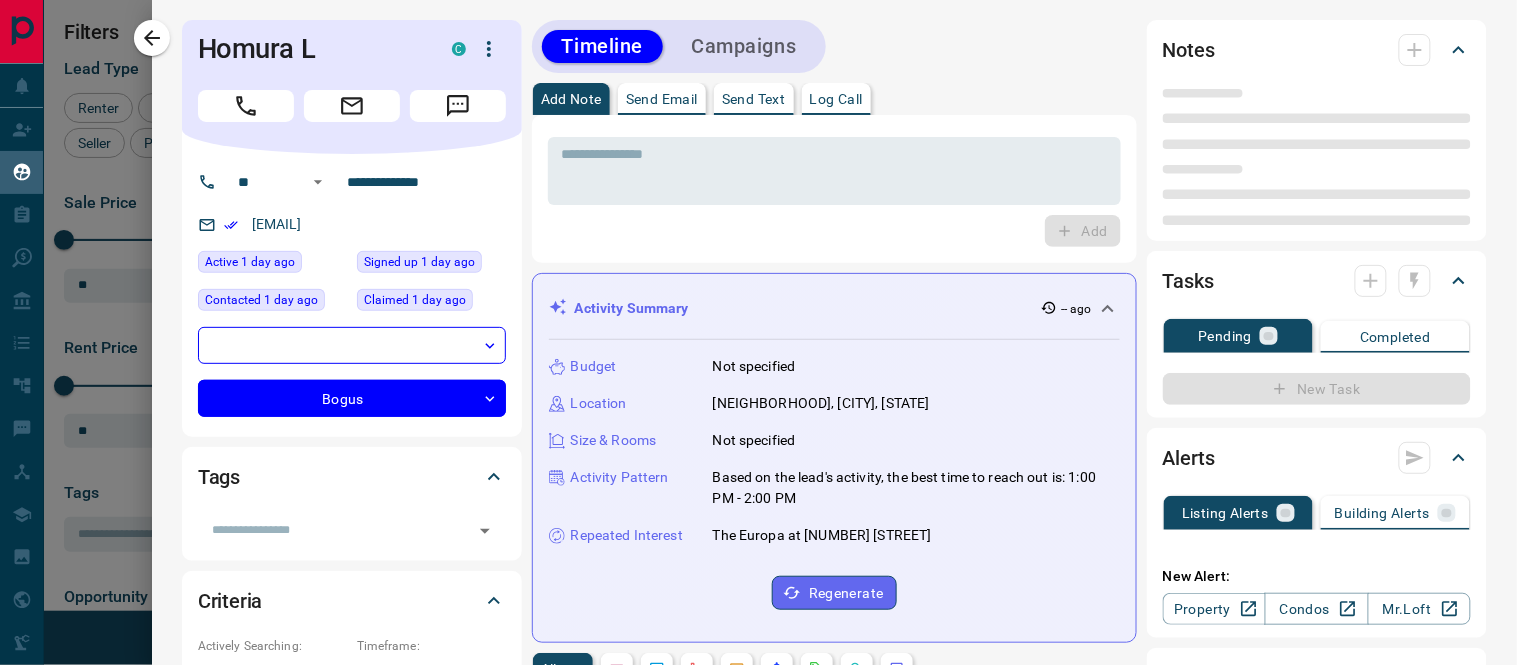 type on "**********" 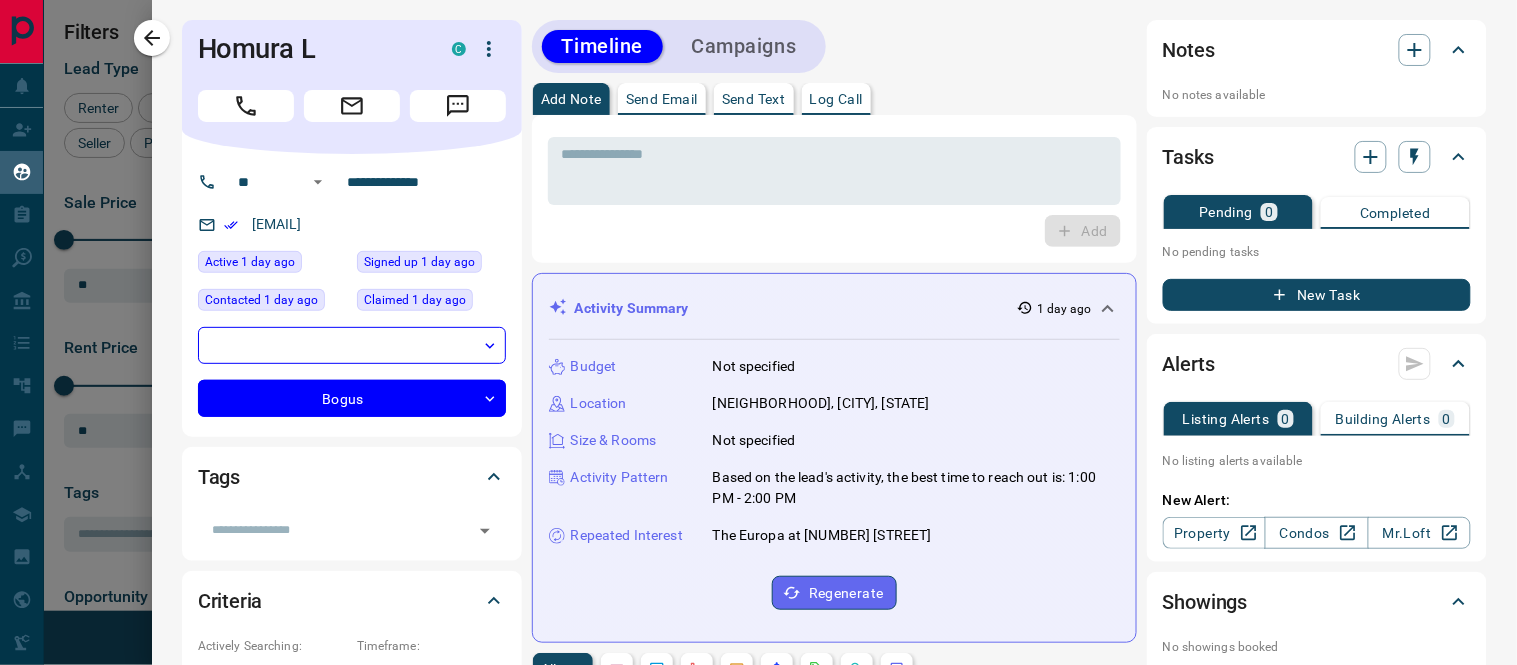click on "Campaigns" at bounding box center (743, 46) 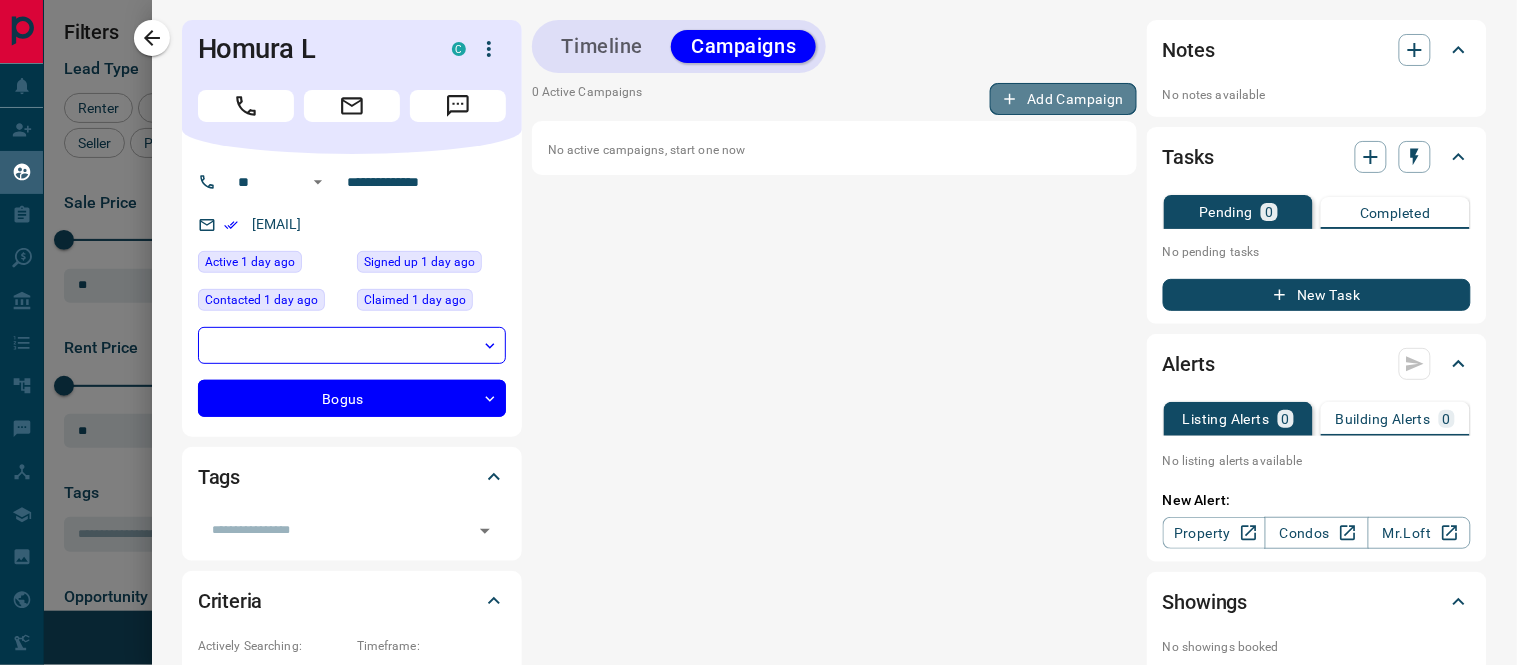 click on "Add Campaign" at bounding box center [1063, 99] 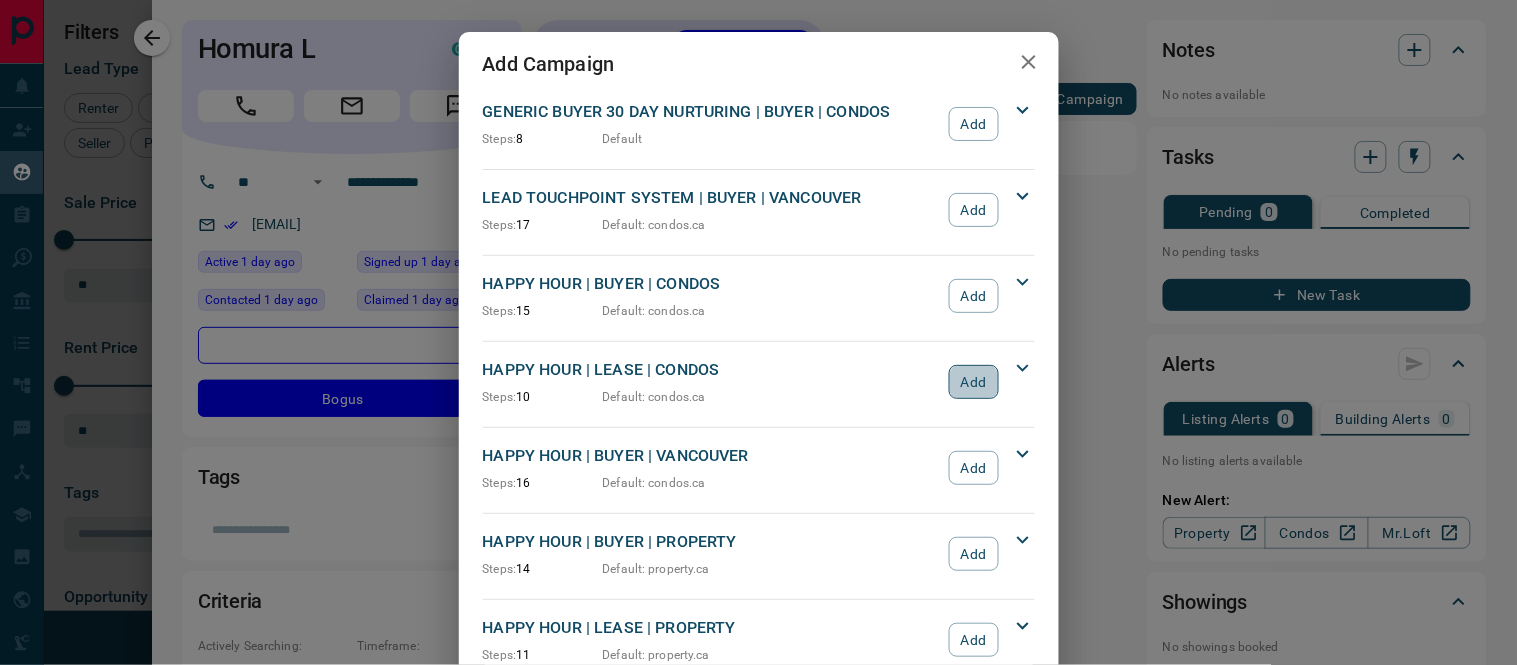 click on "Add" at bounding box center [973, 382] 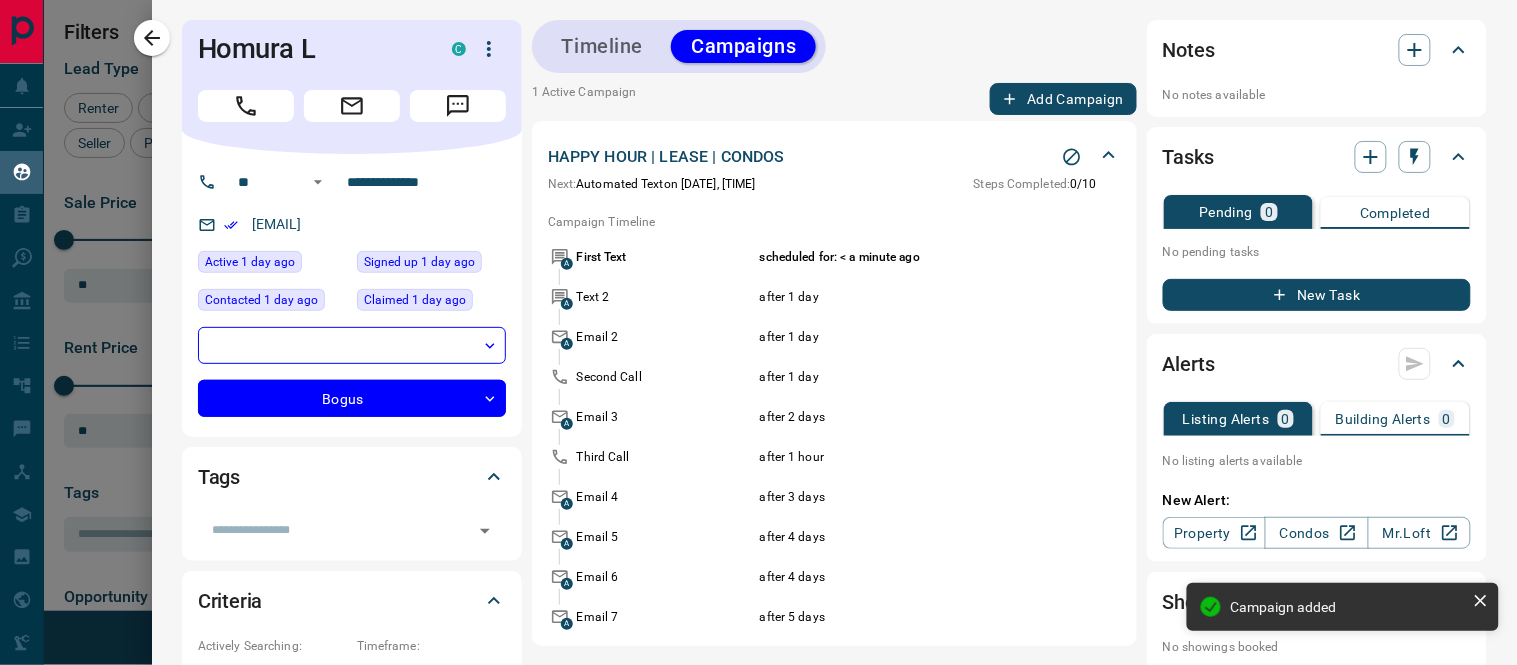 click on "Timeline Campaigns" at bounding box center [679, 46] 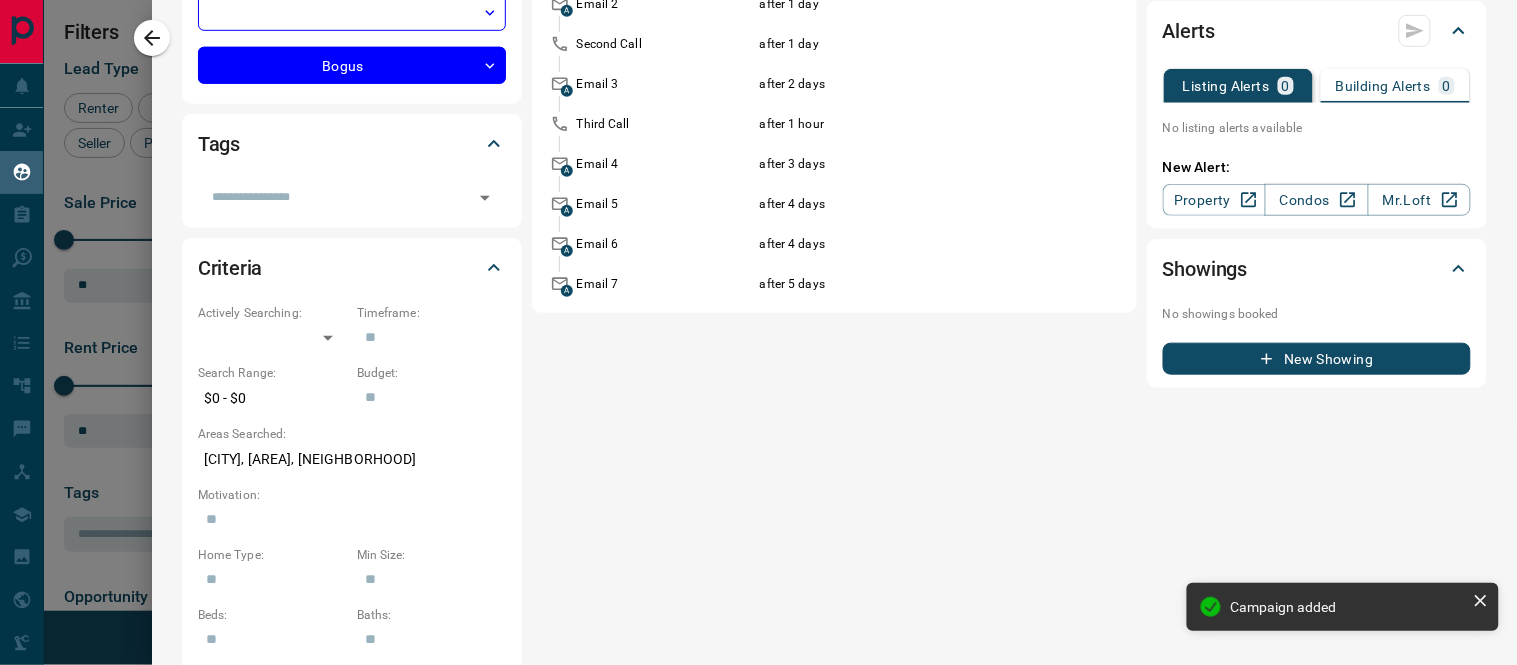 scroll, scrollTop: 0, scrollLeft: 0, axis: both 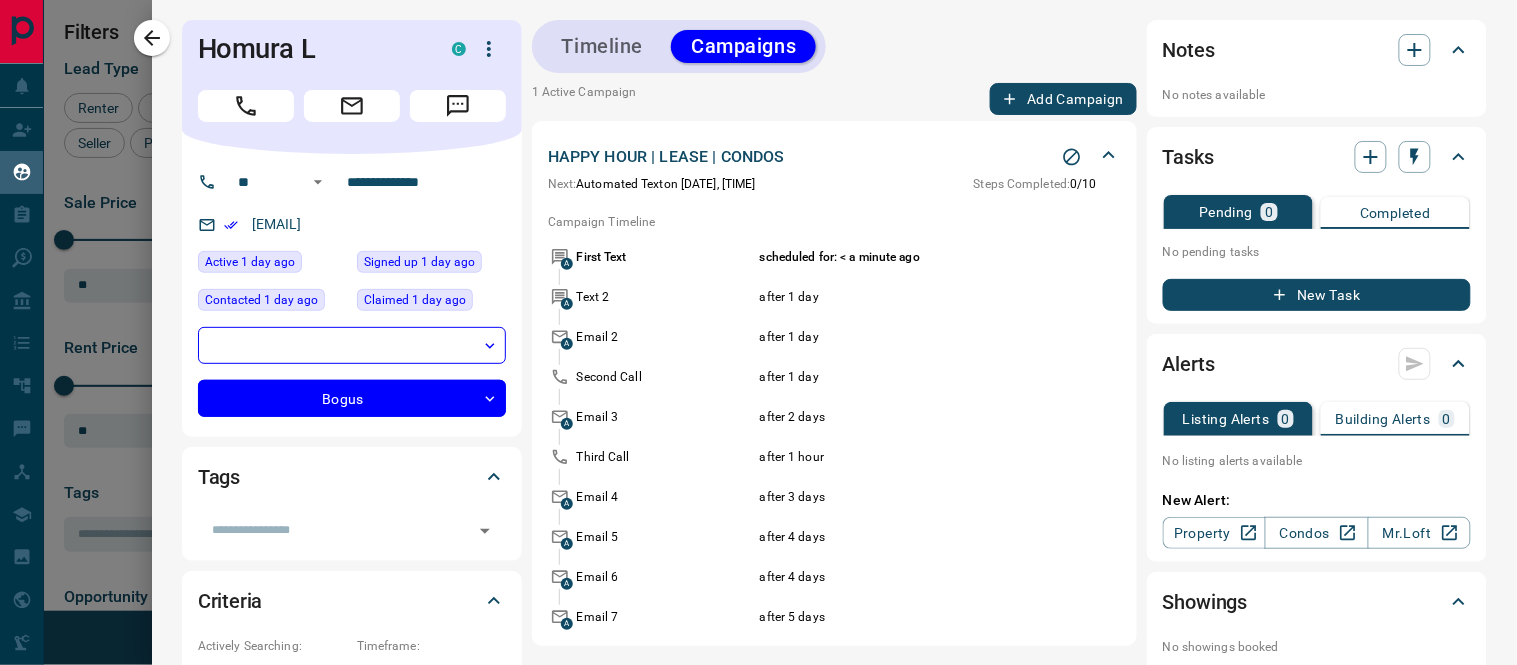 click on "Timeline" at bounding box center [603, 46] 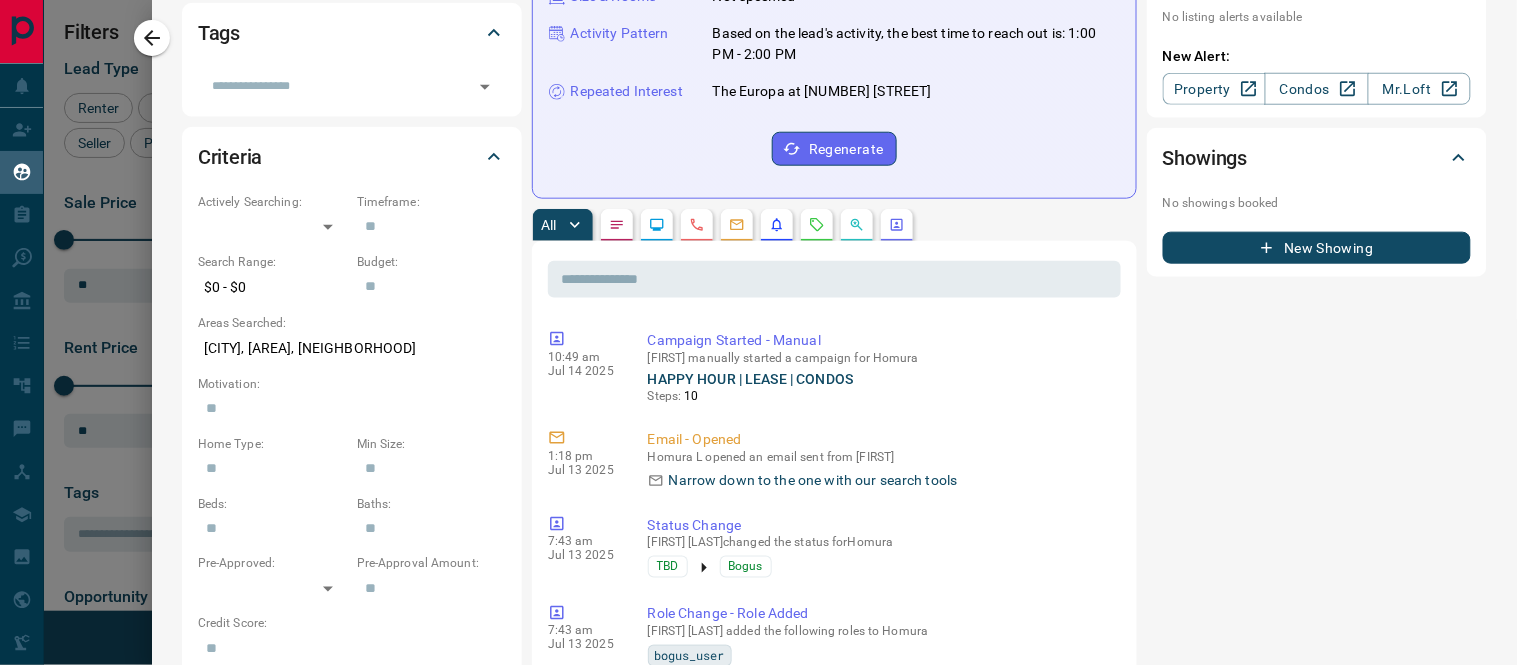scroll, scrollTop: 0, scrollLeft: 0, axis: both 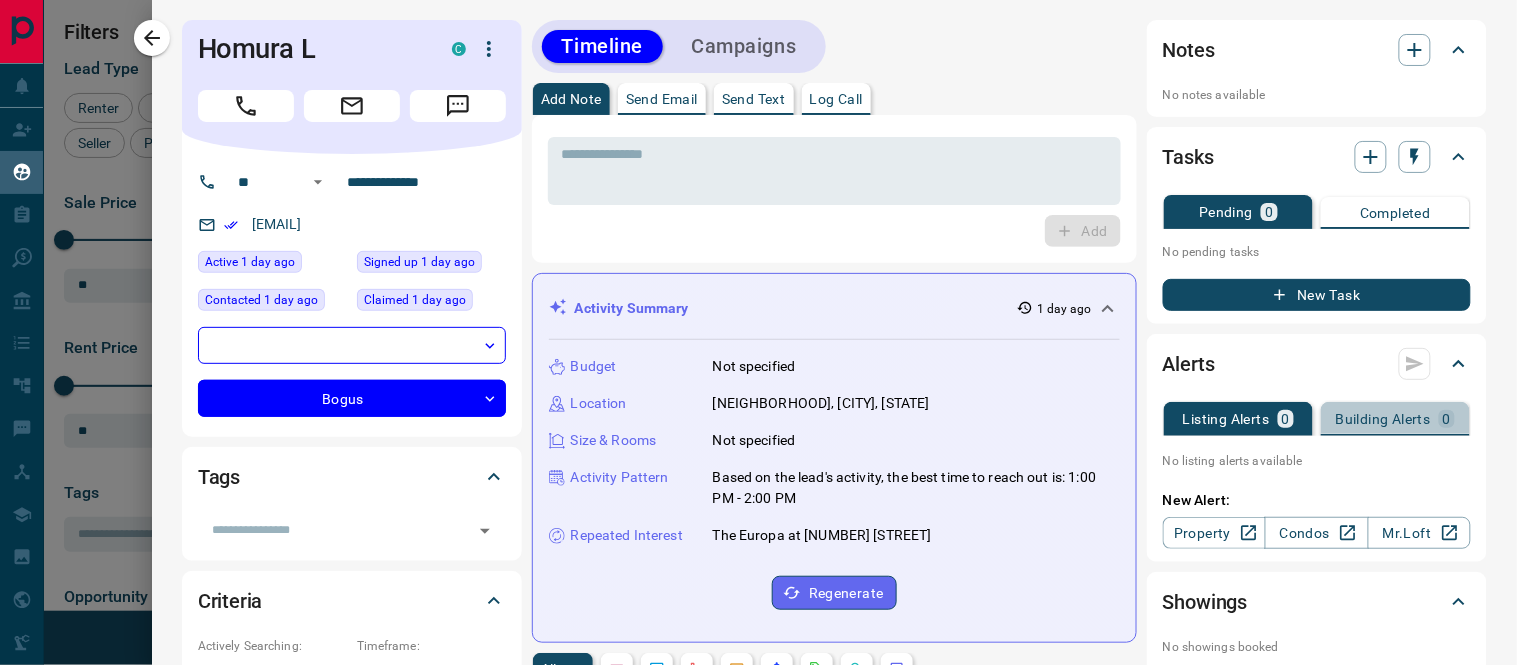 click on "Building Alerts" at bounding box center (1383, 419) 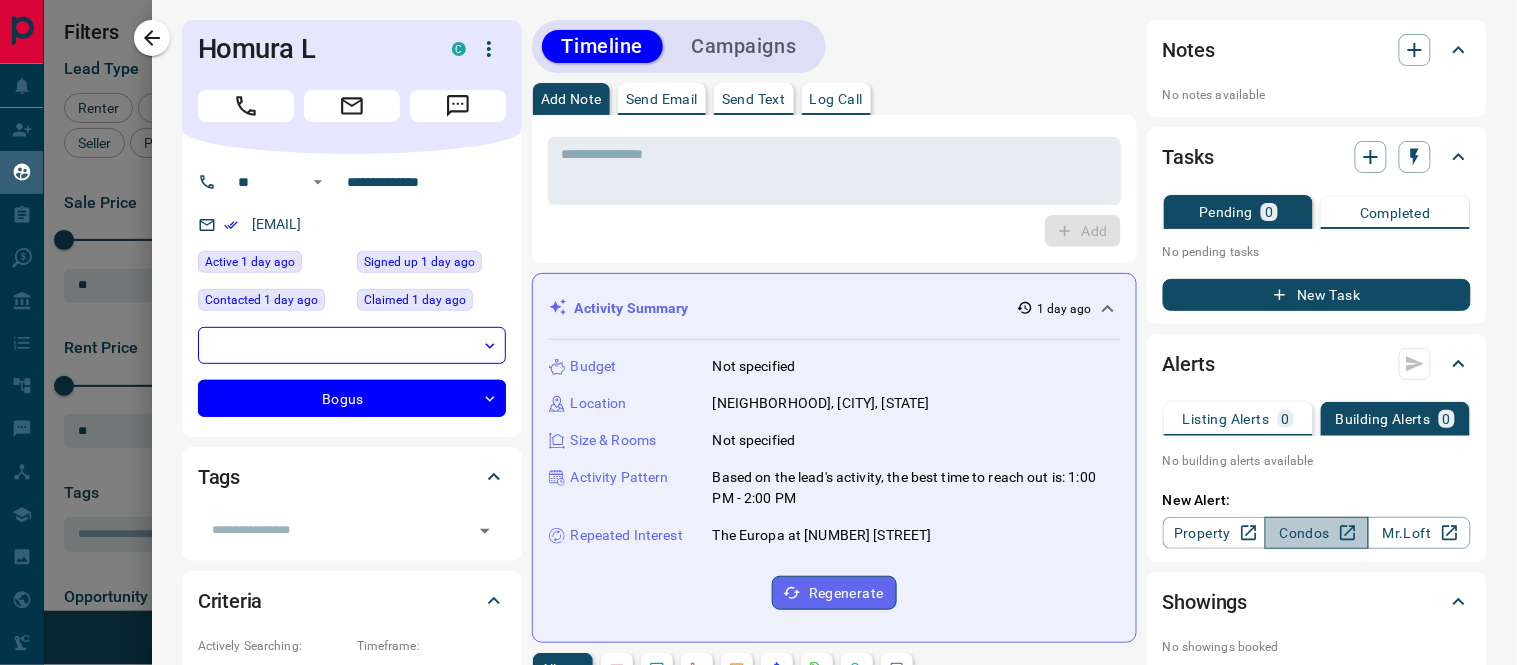 click on "Condos" at bounding box center [1316, 533] 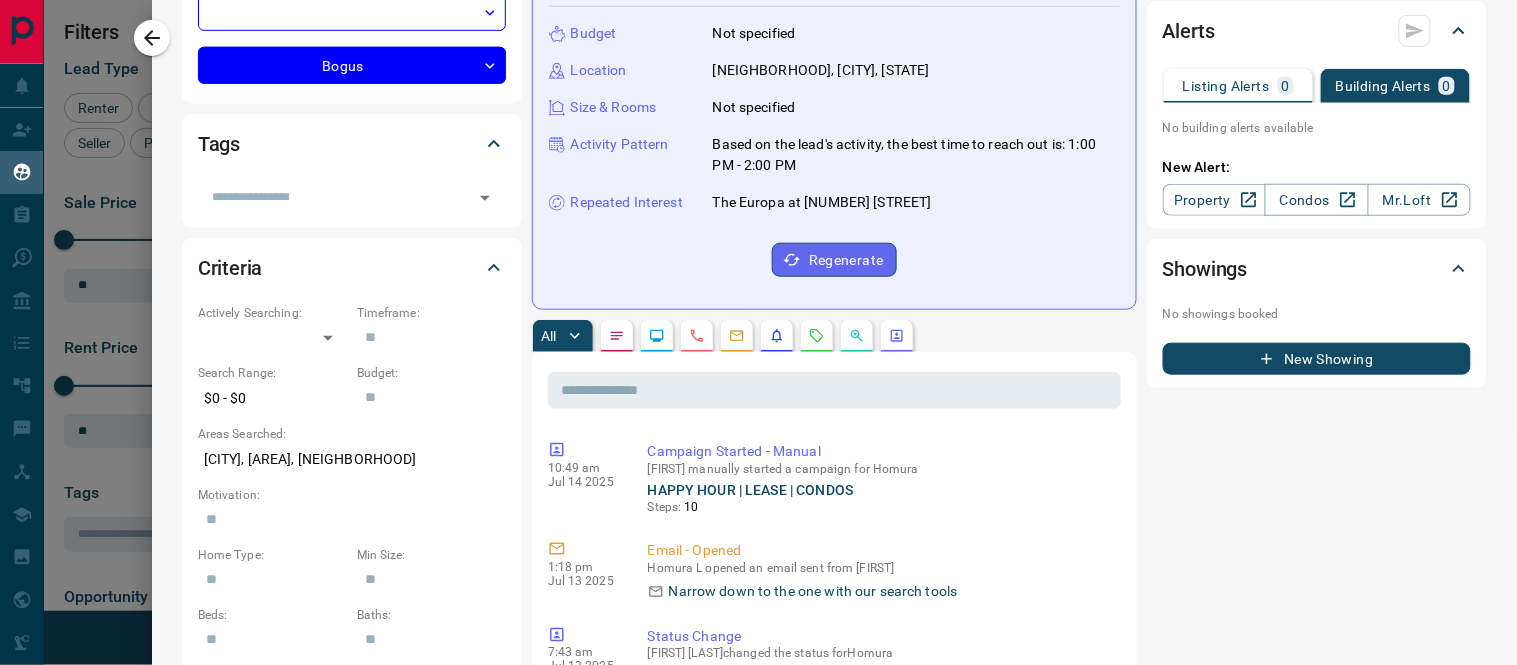 scroll, scrollTop: 111, scrollLeft: 0, axis: vertical 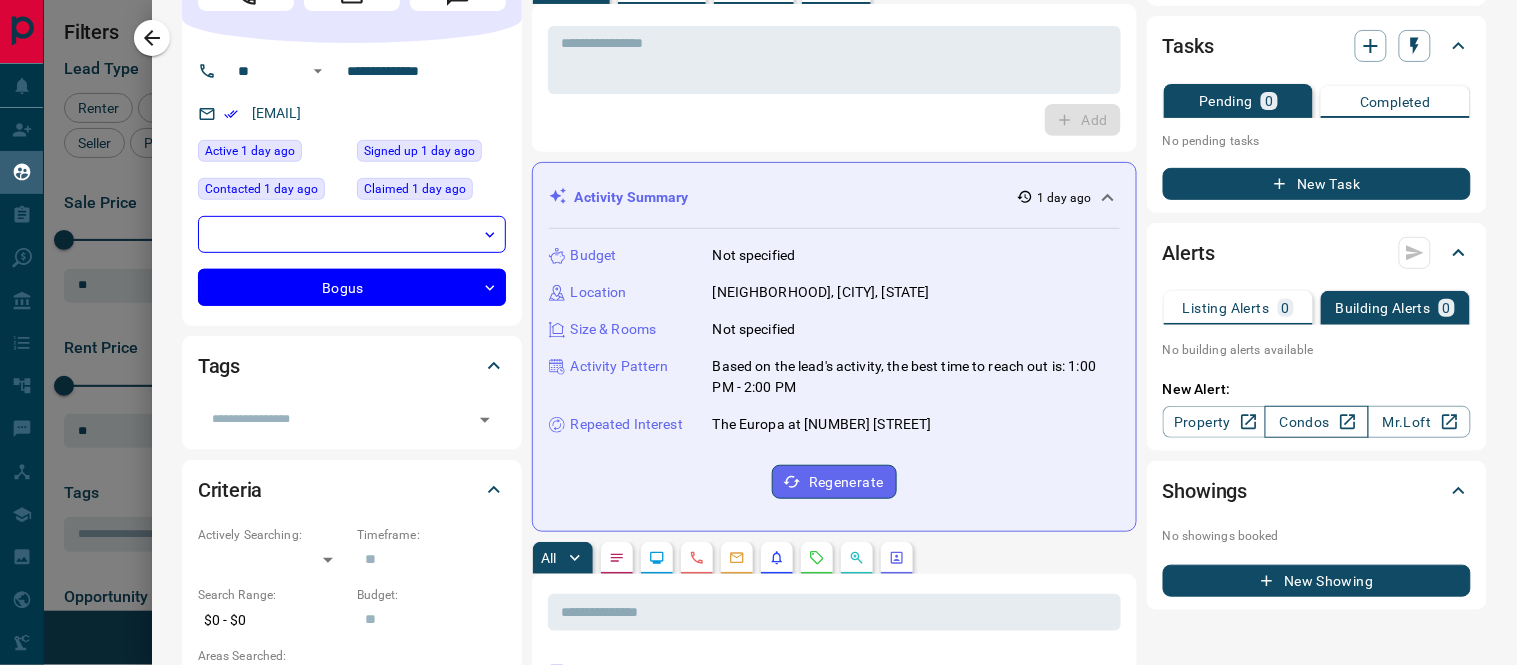 click on "Condos" at bounding box center (1316, 422) 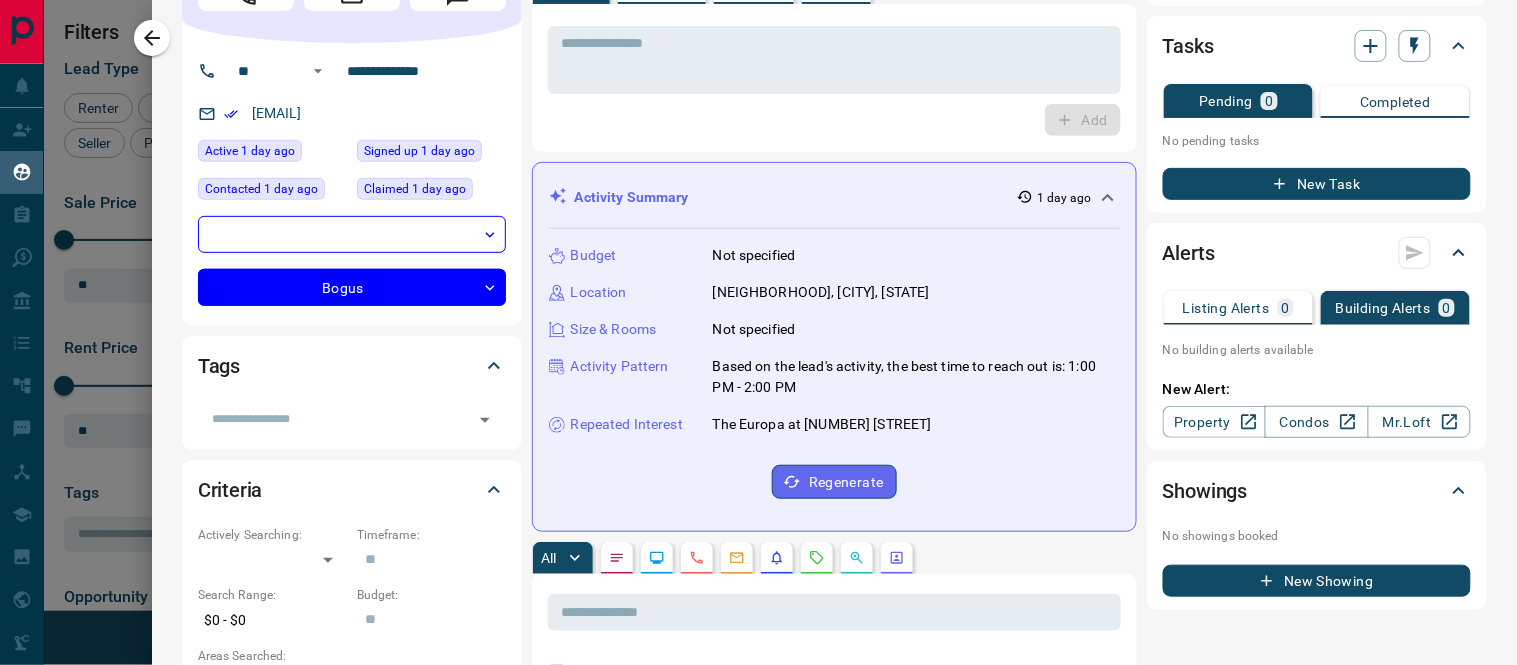 click on "Send Email" at bounding box center (662, -12) 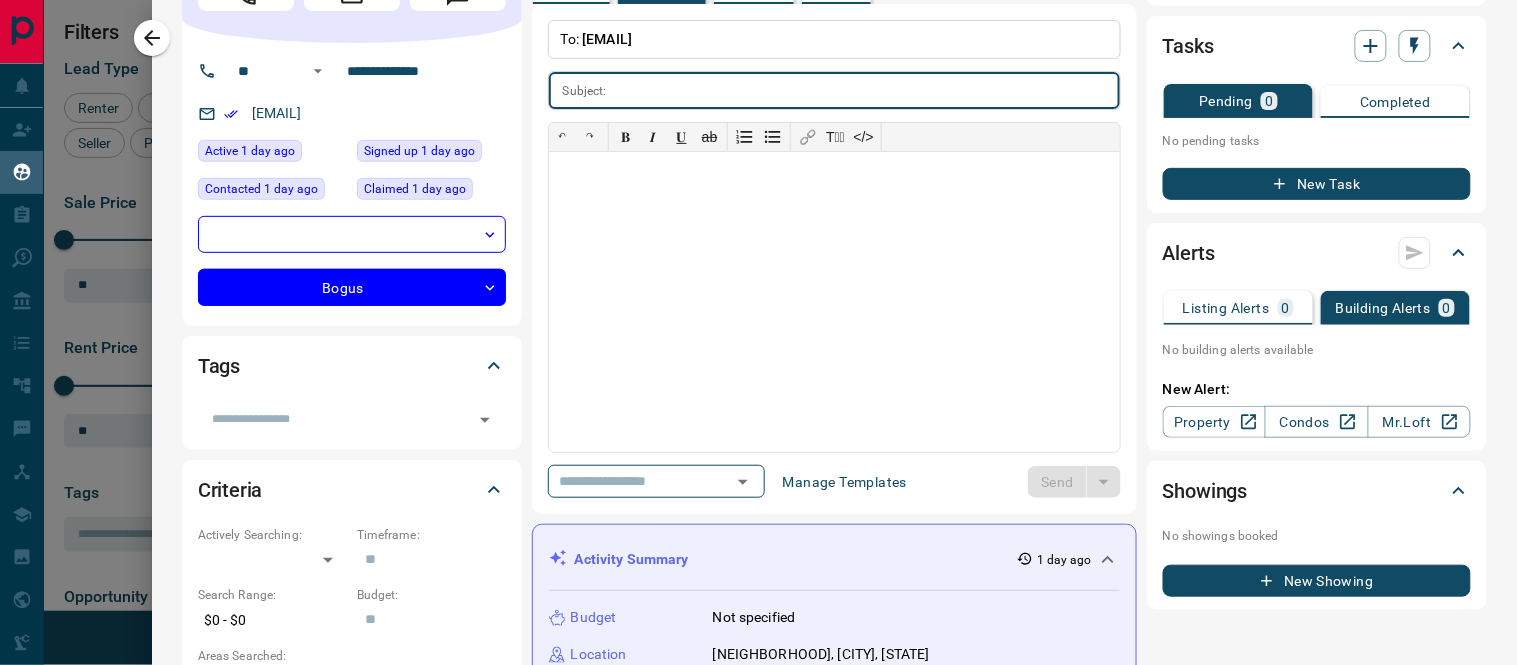 scroll, scrollTop: 0, scrollLeft: 0, axis: both 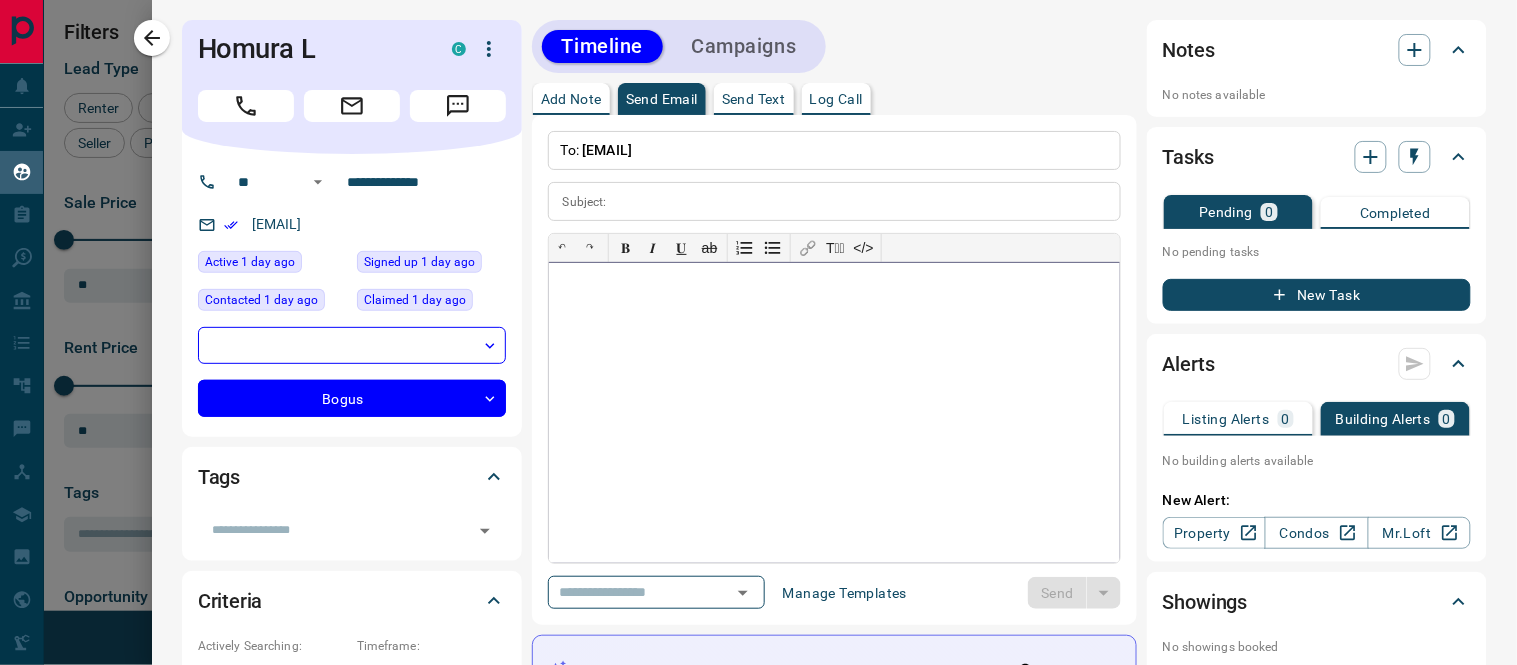 click at bounding box center [834, 413] 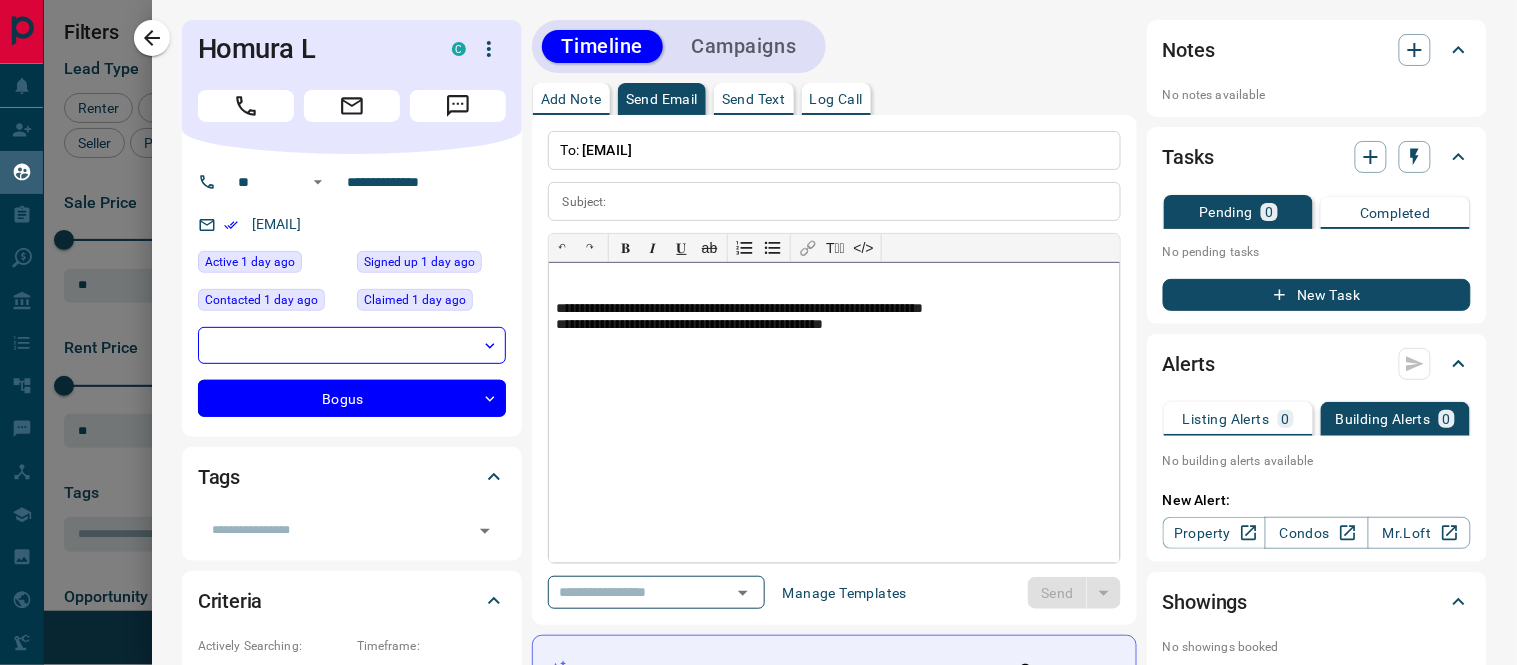 click on "**********" at bounding box center [834, 413] 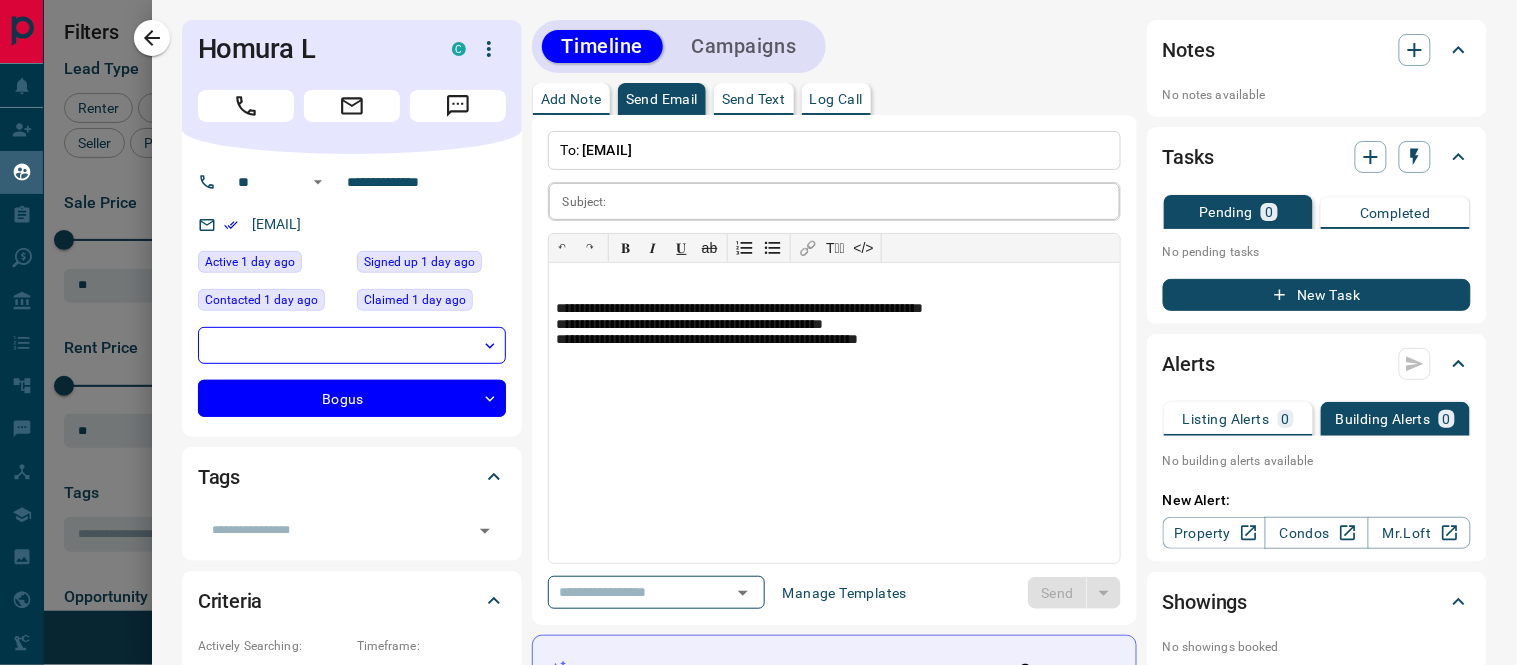 click at bounding box center (867, 201) 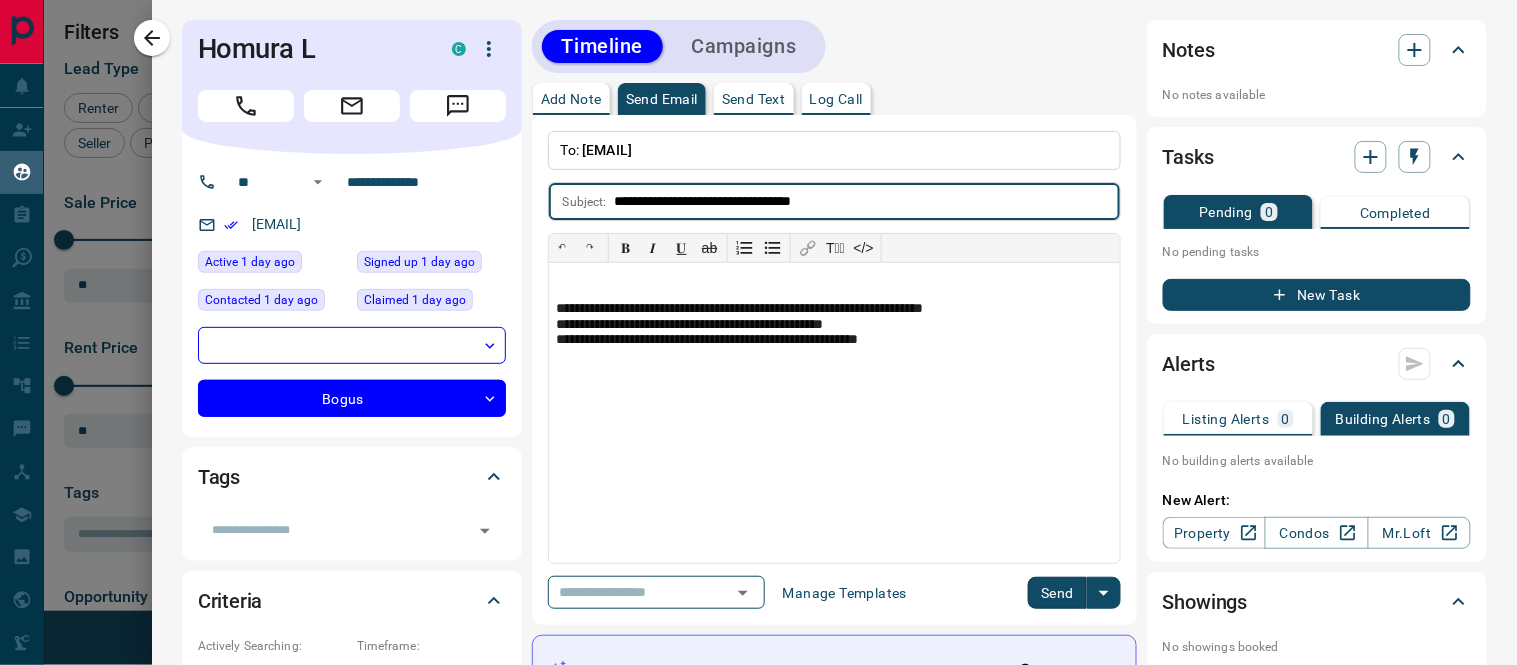 type on "**********" 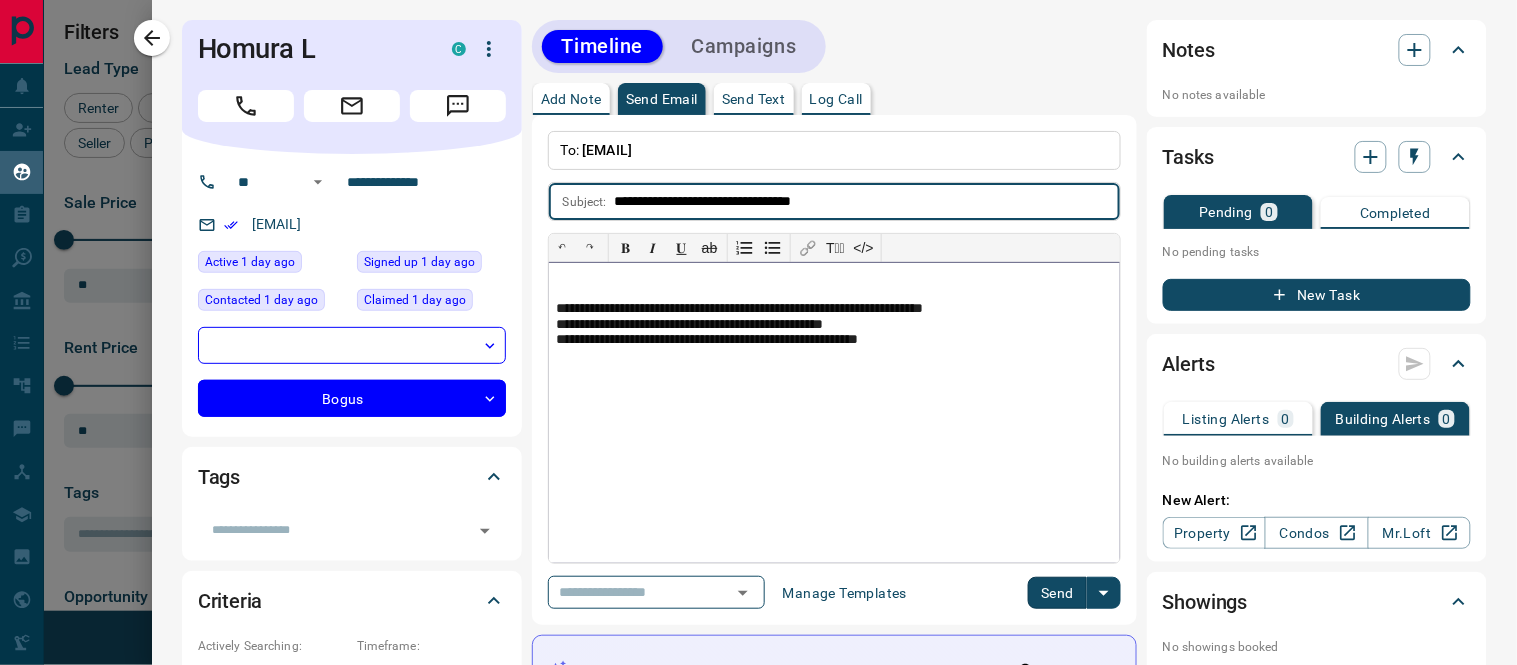 click at bounding box center [834, 278] 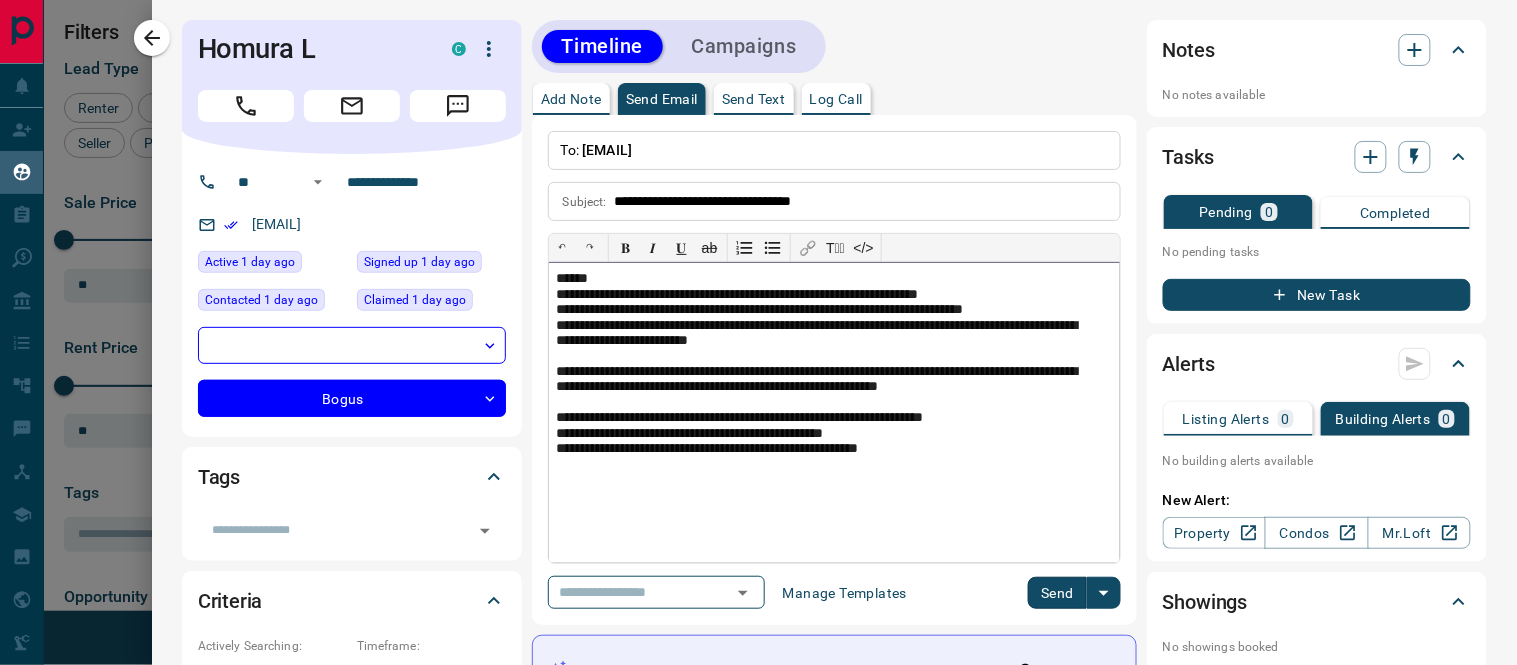 click on "**********" at bounding box center (826, 379) 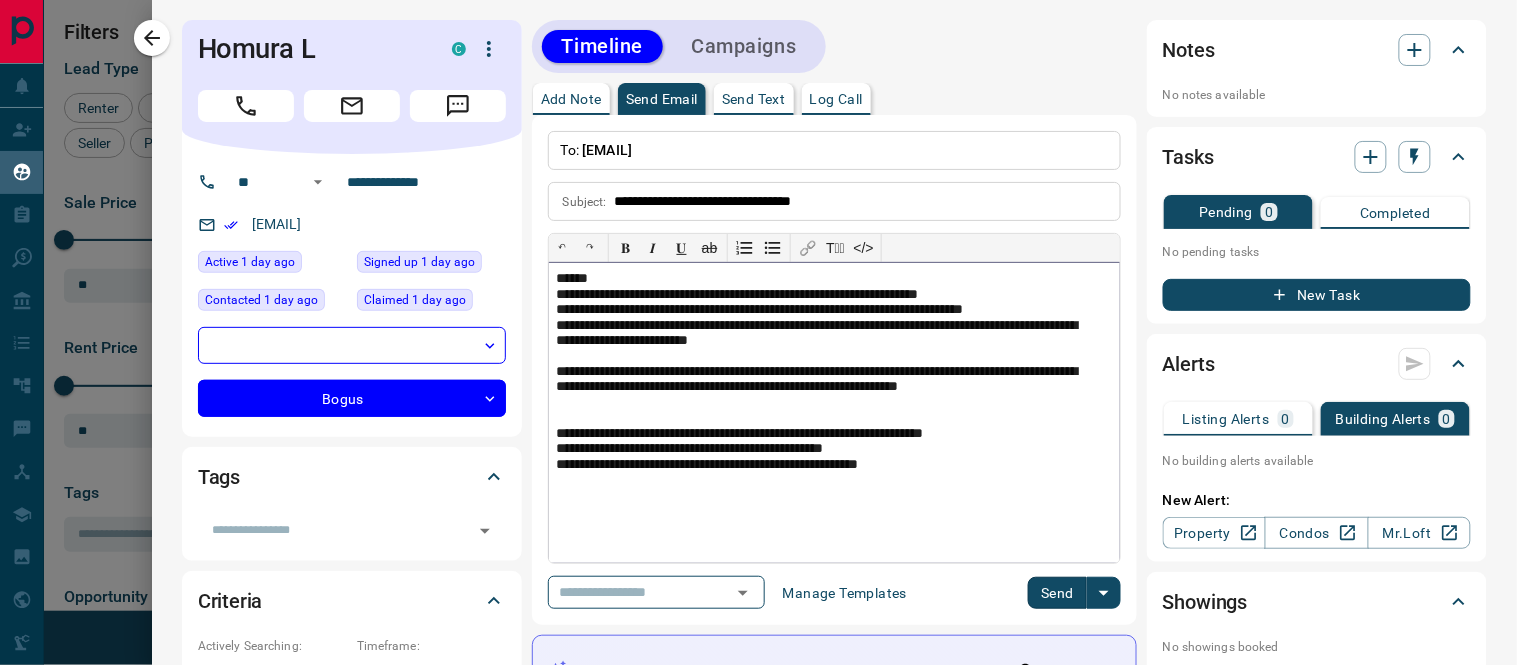 click at bounding box center [834, 418] 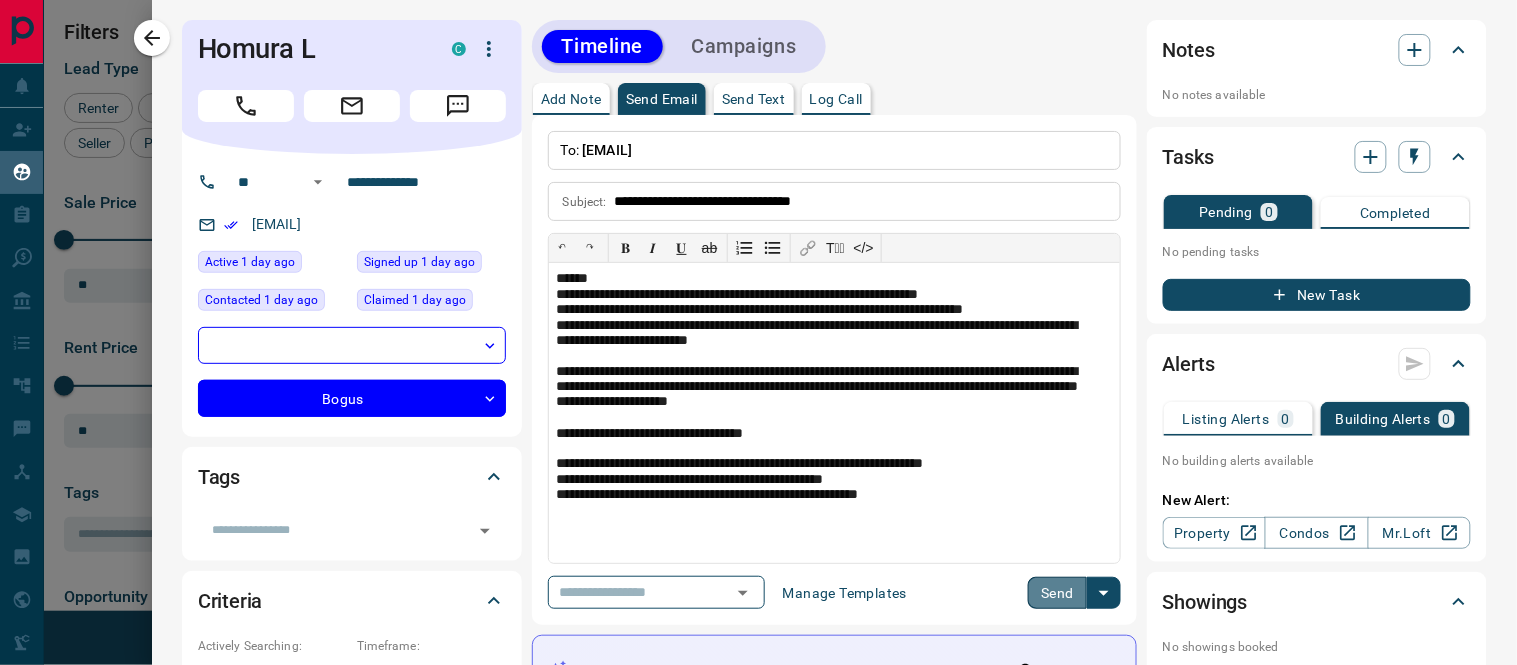 click on "Send" at bounding box center [1057, 593] 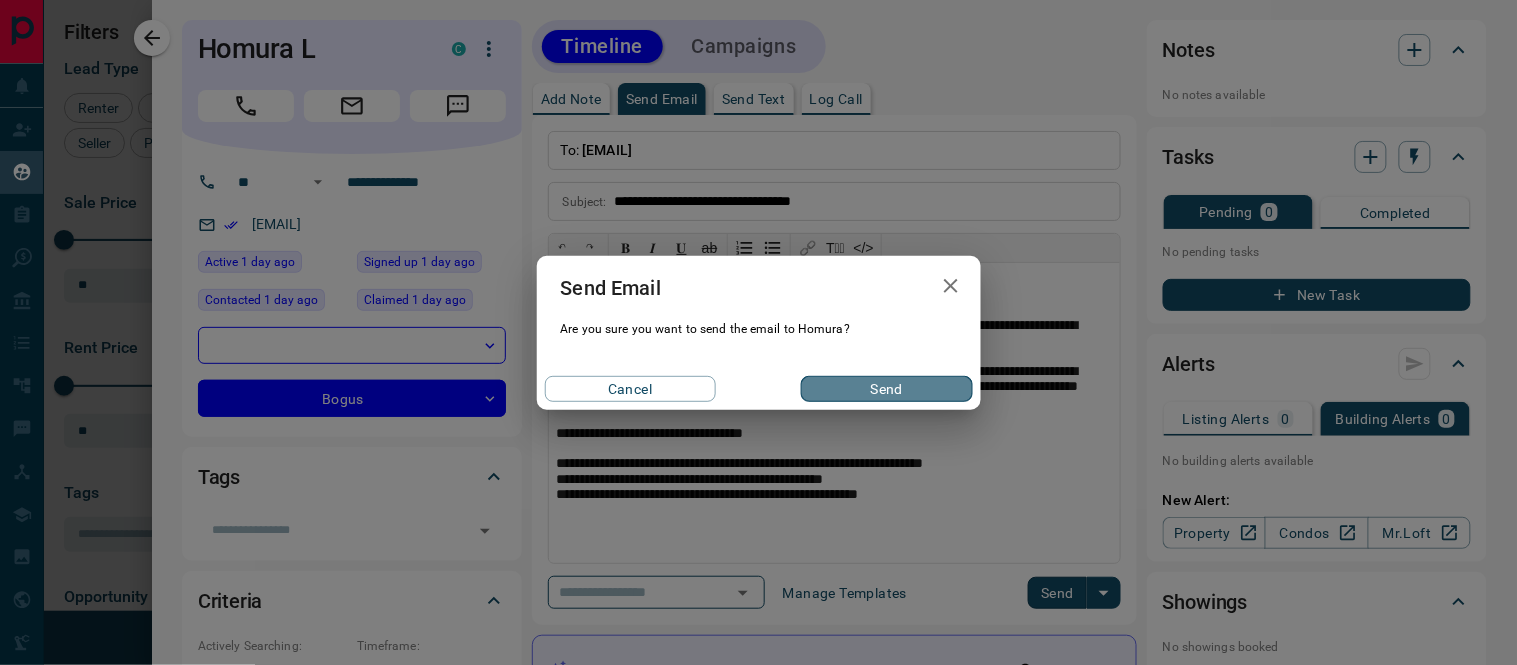 click on "Send" at bounding box center (886, 389) 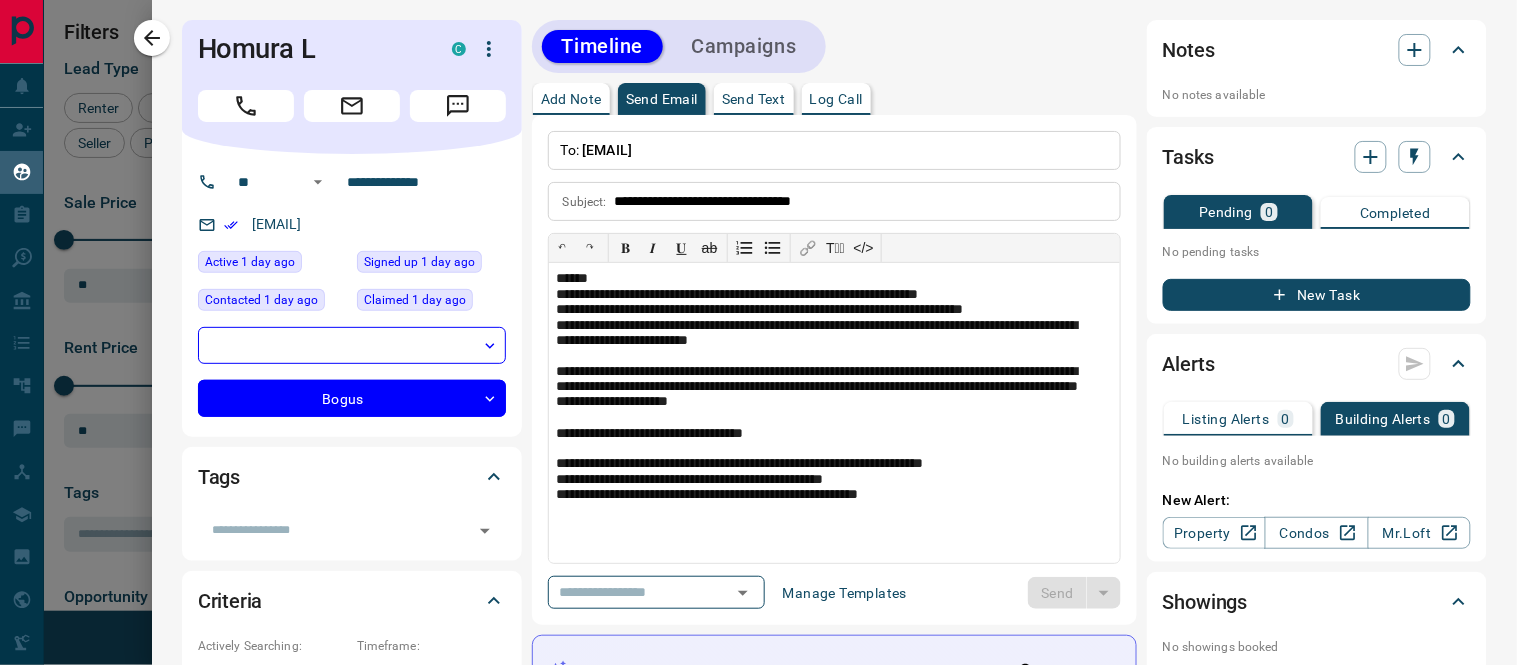 type 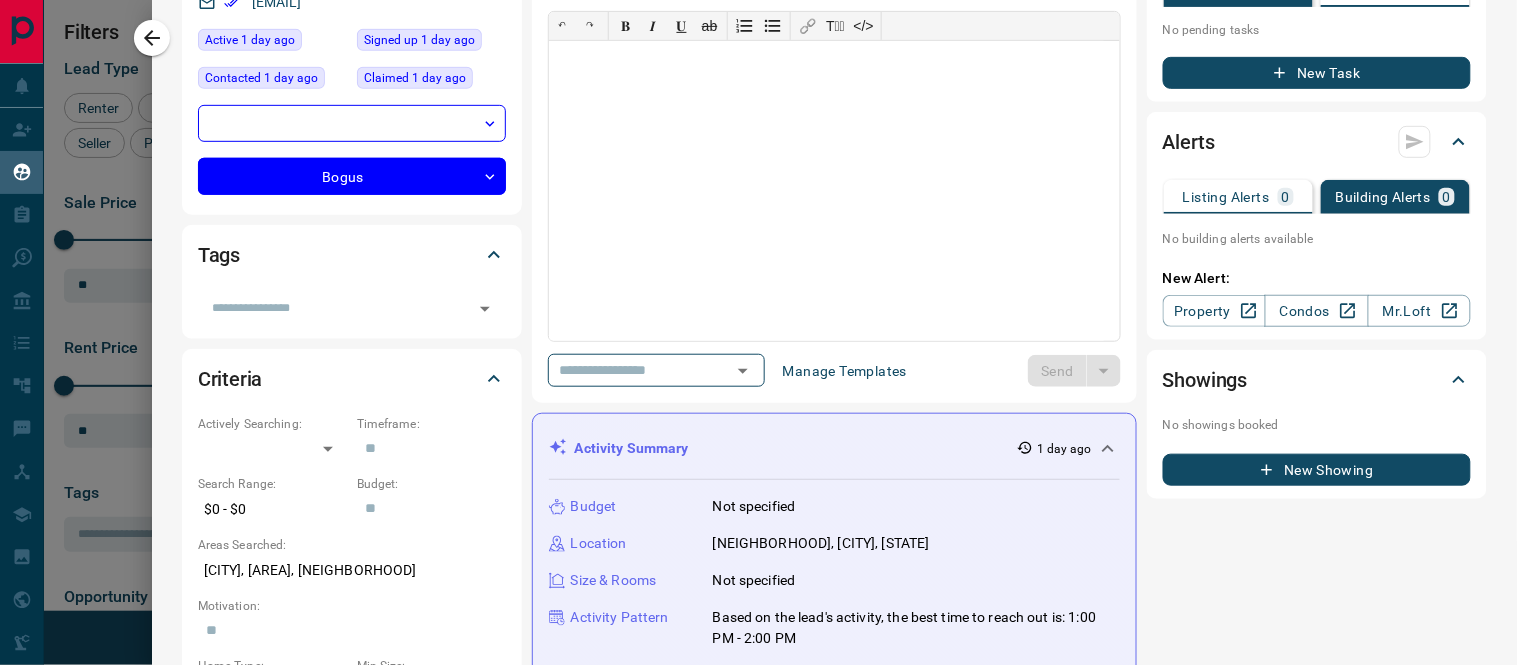 scroll, scrollTop: 0, scrollLeft: 0, axis: both 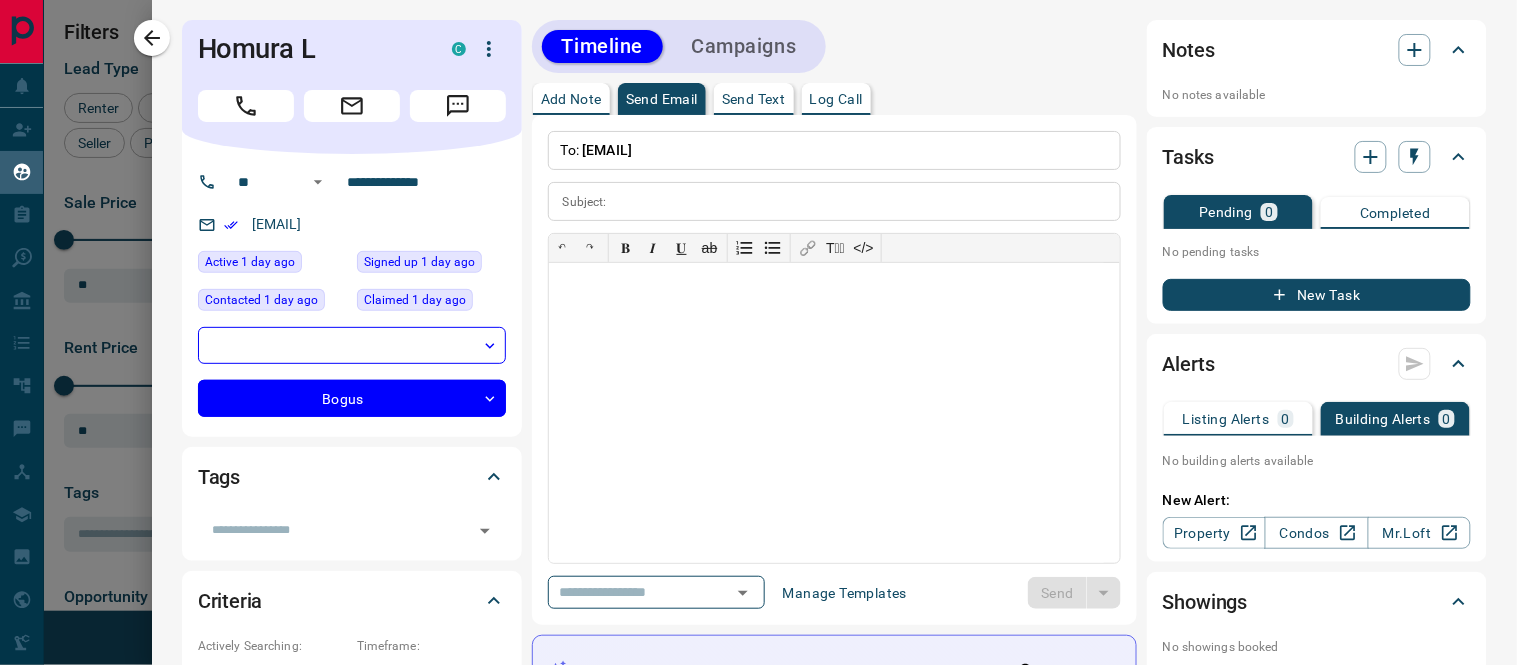 click on "Campaigns" at bounding box center (743, 46) 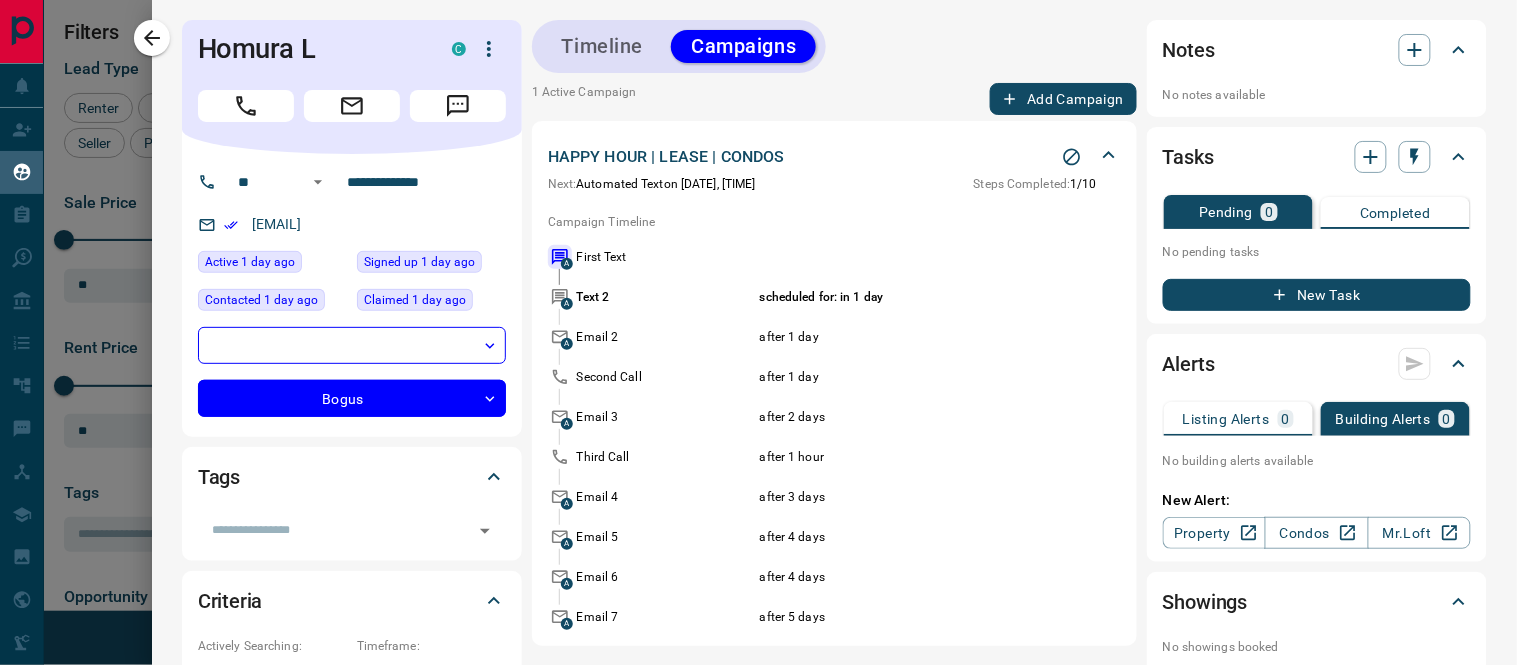 click on "Timeline" at bounding box center (603, 46) 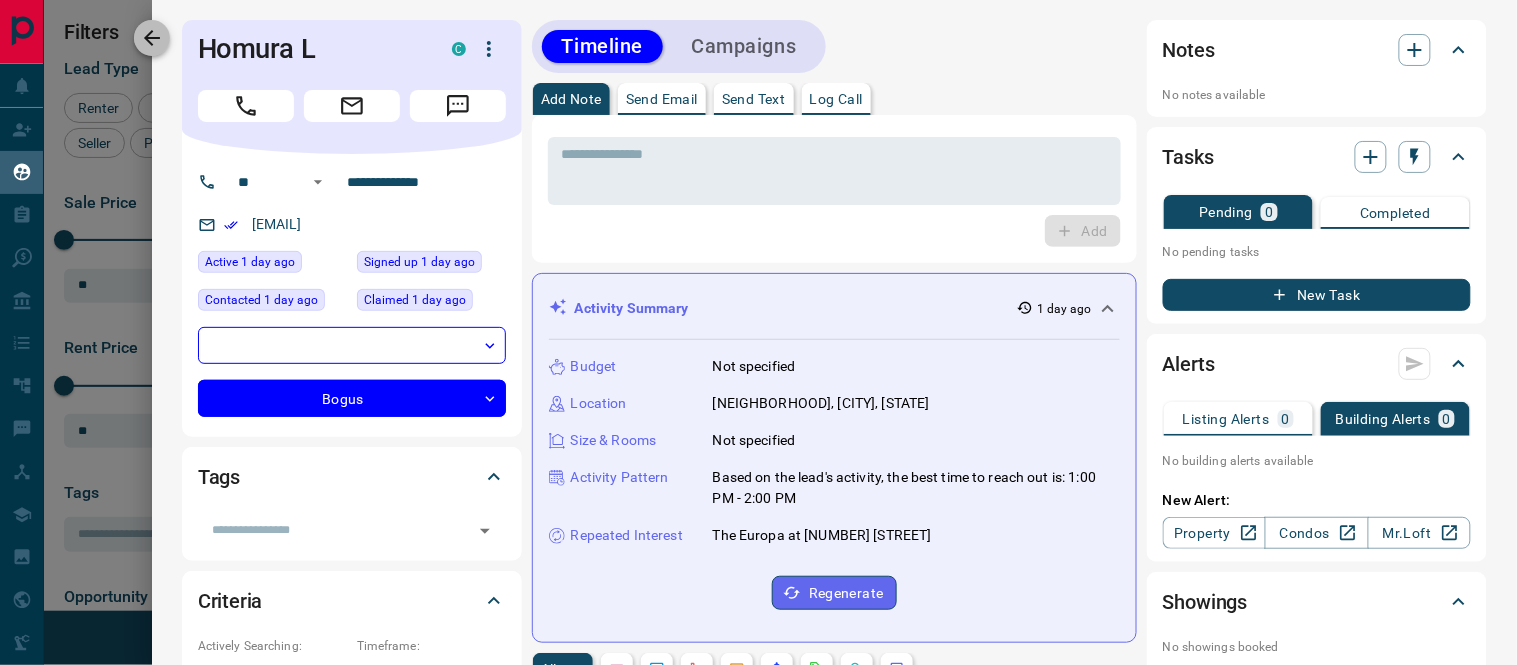click 